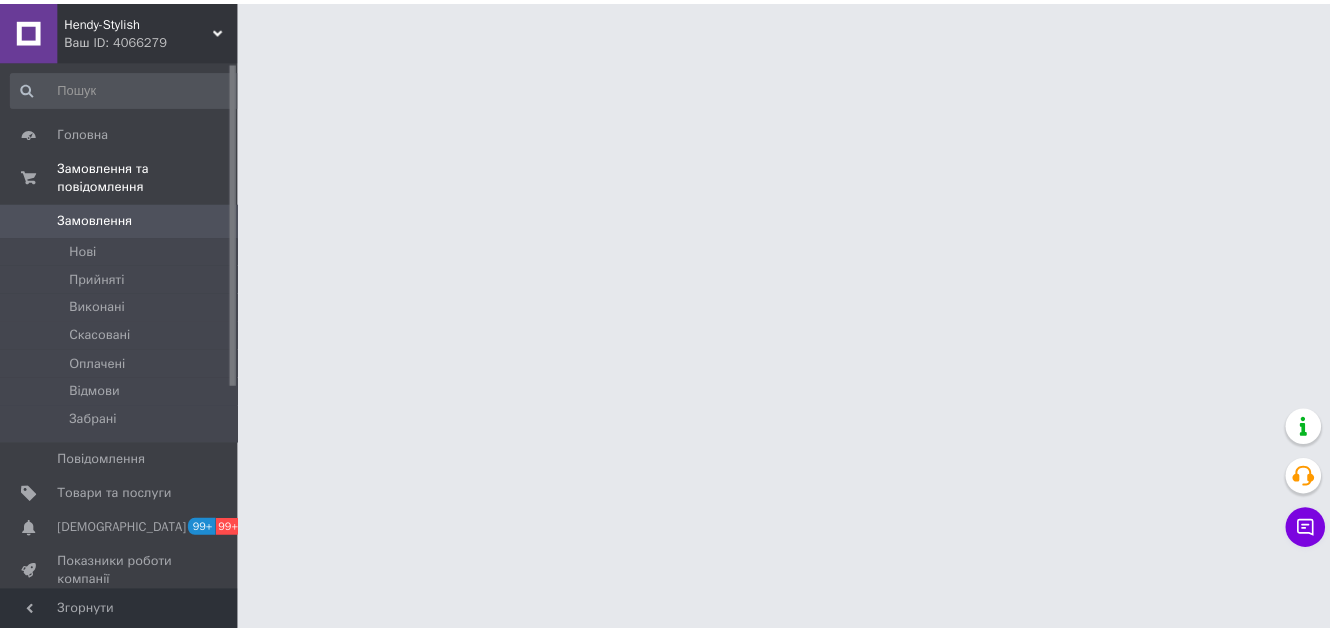scroll, scrollTop: 0, scrollLeft: 0, axis: both 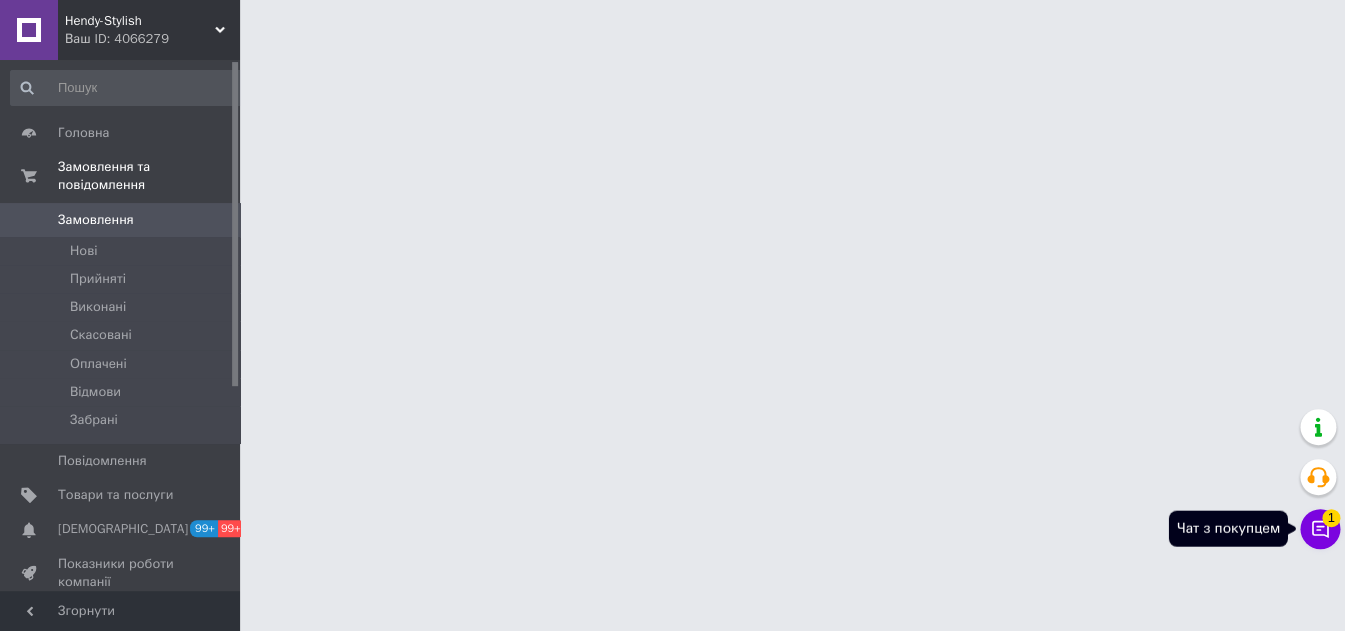 click 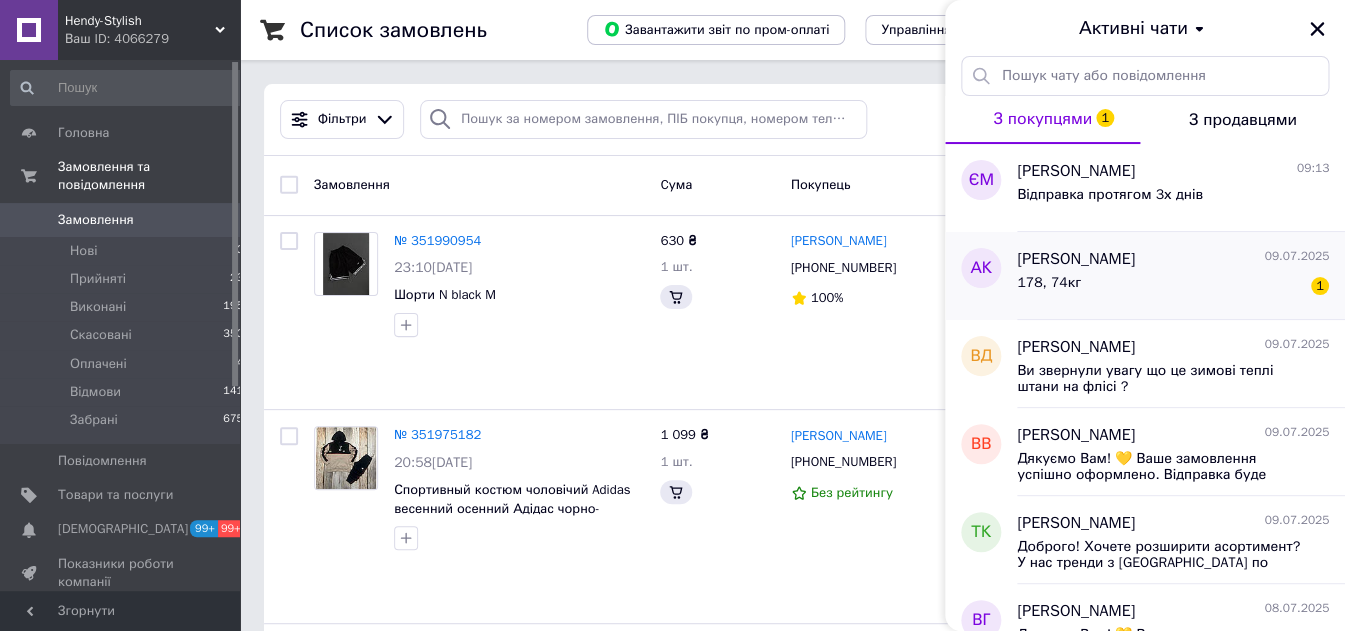 click on "[PERSON_NAME]" at bounding box center (1076, 259) 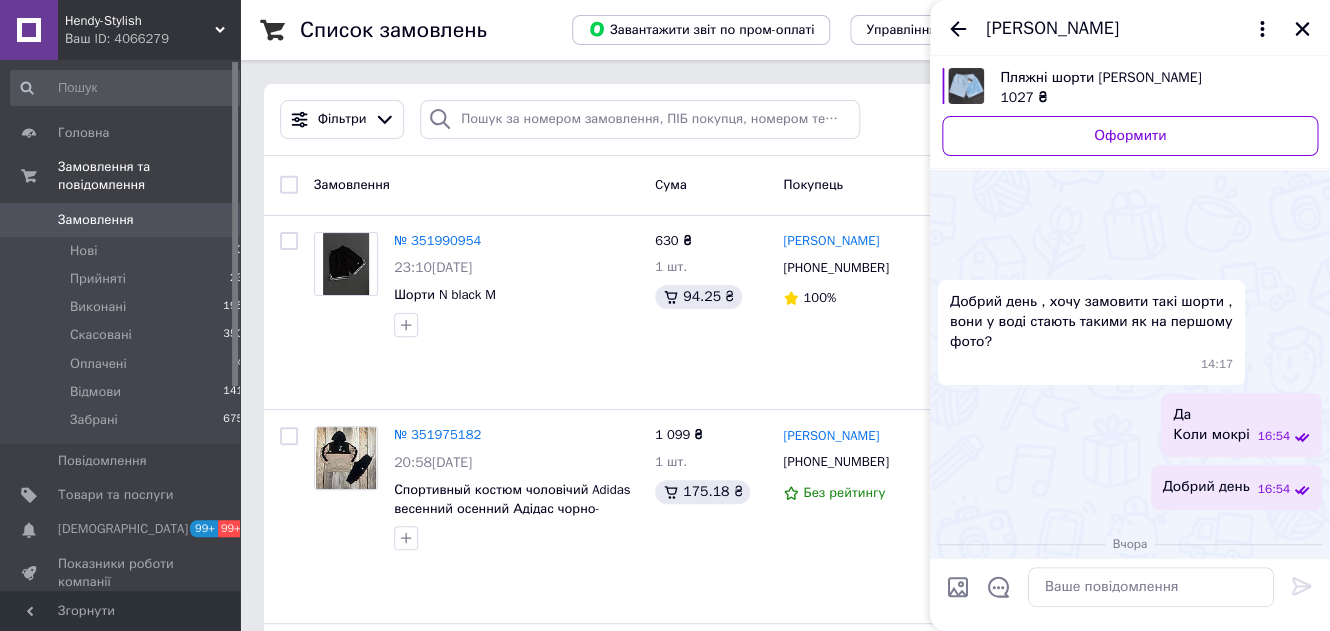 scroll, scrollTop: 518, scrollLeft: 0, axis: vertical 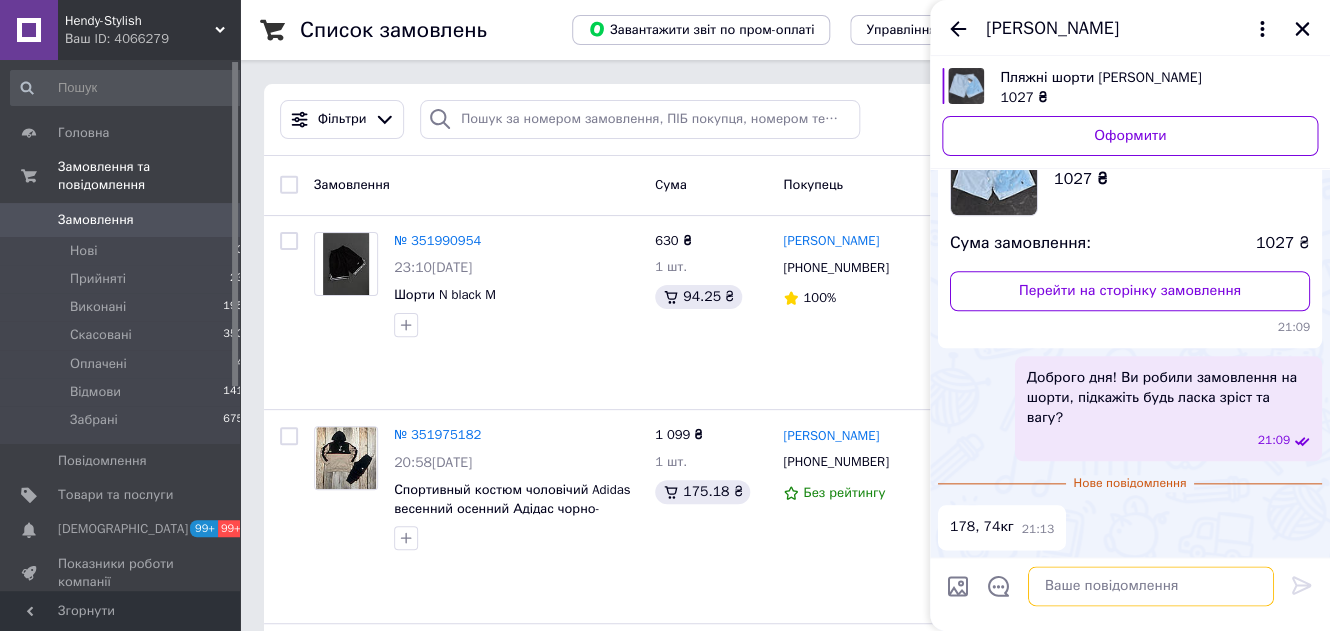 click at bounding box center (1151, 587) 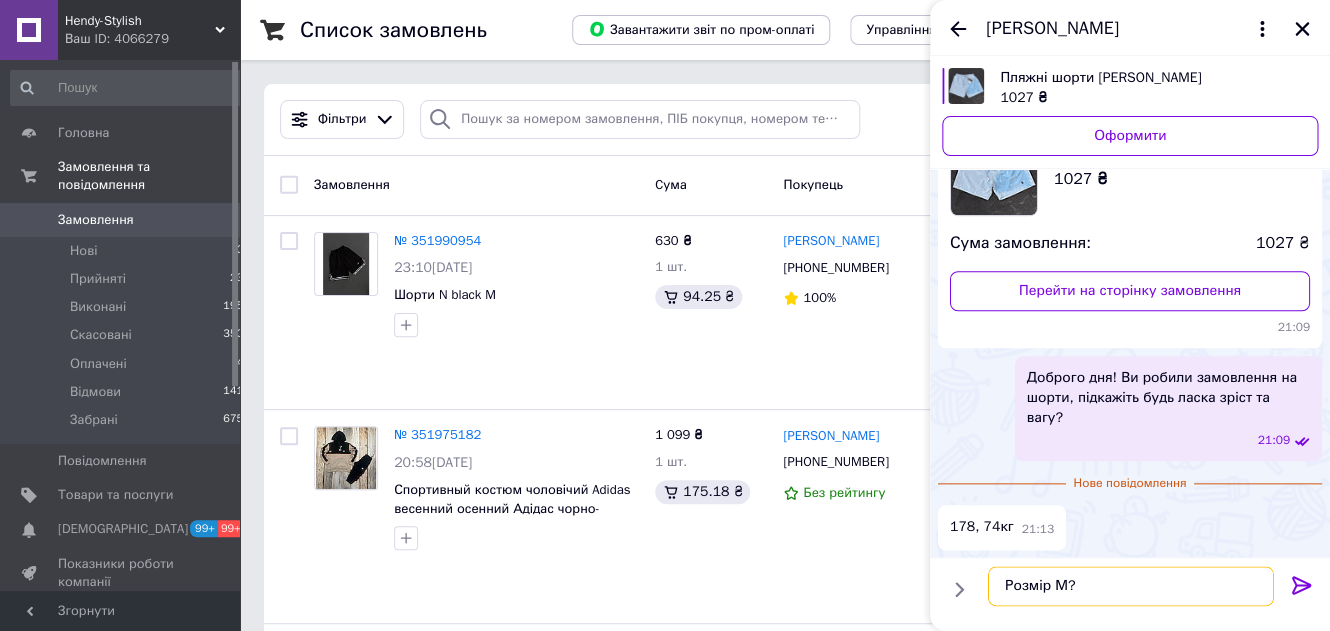 type on "Розмір М?" 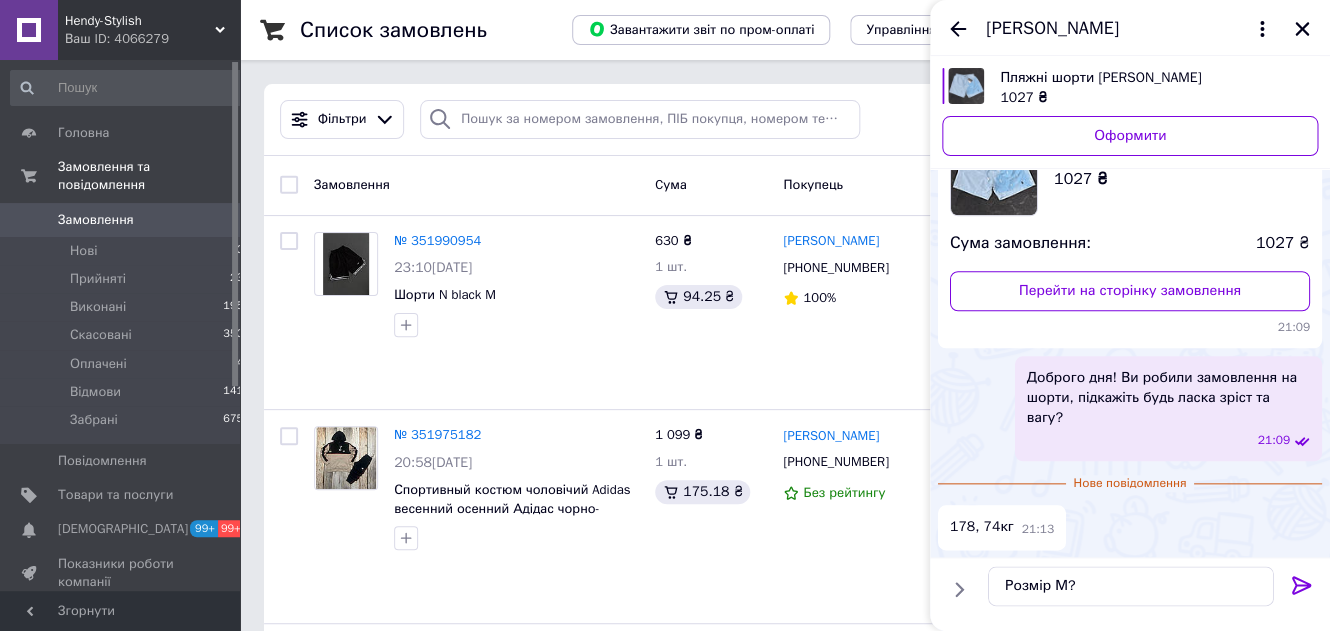 click 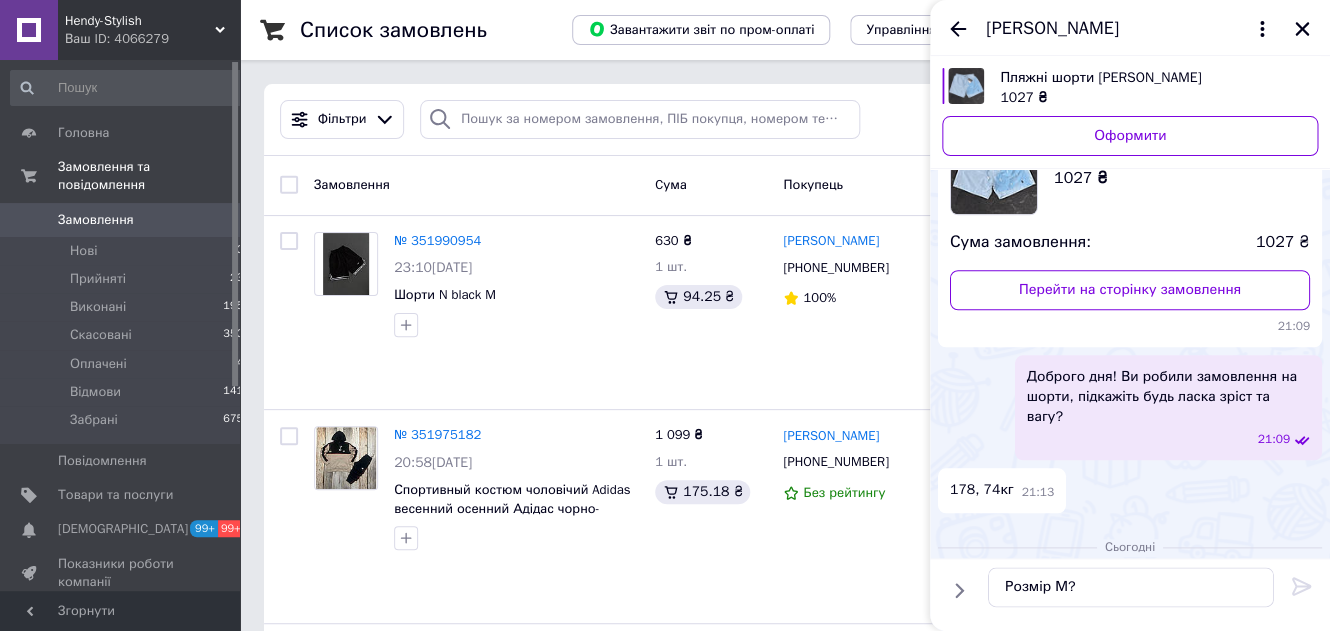 type 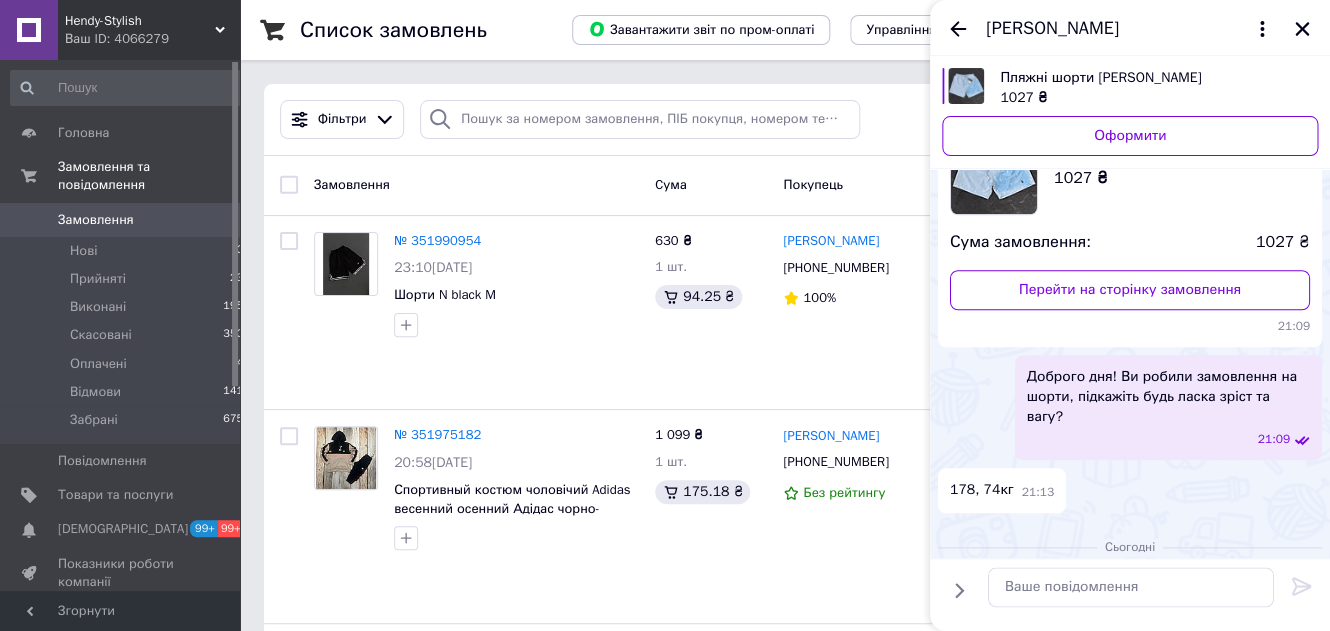 scroll, scrollTop: 536, scrollLeft: 0, axis: vertical 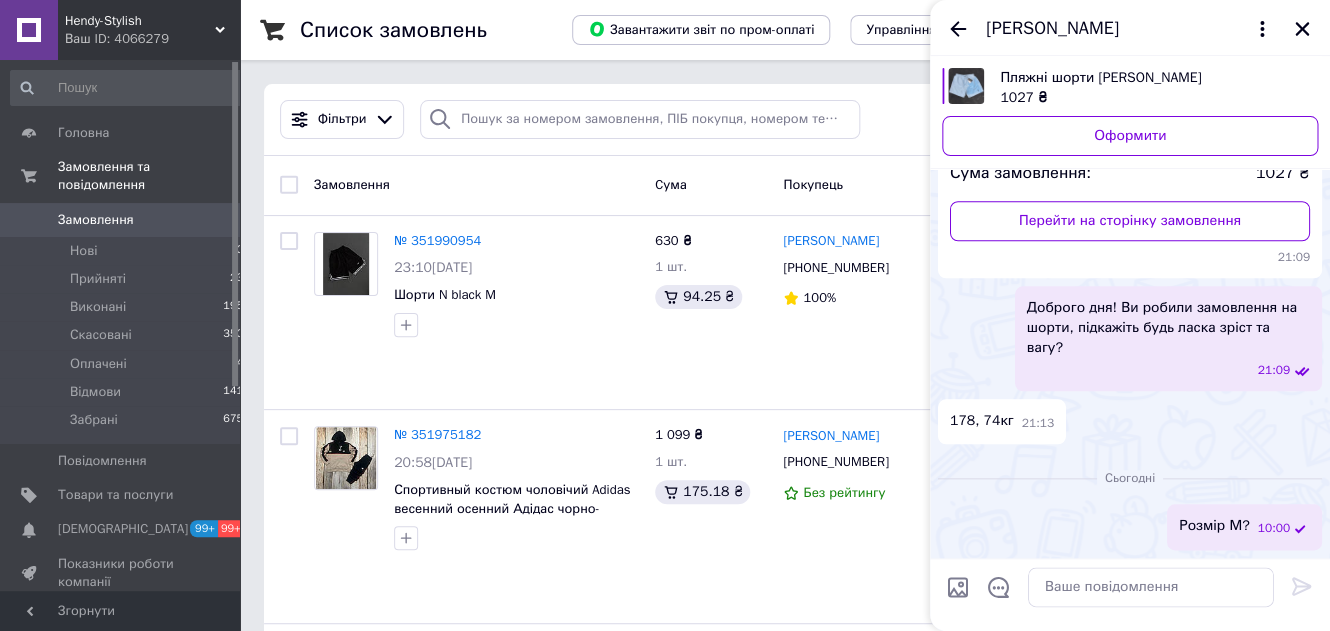 drag, startPoint x: 1070, startPoint y: 355, endPoint x: 1062, endPoint y: 345, distance: 12.806249 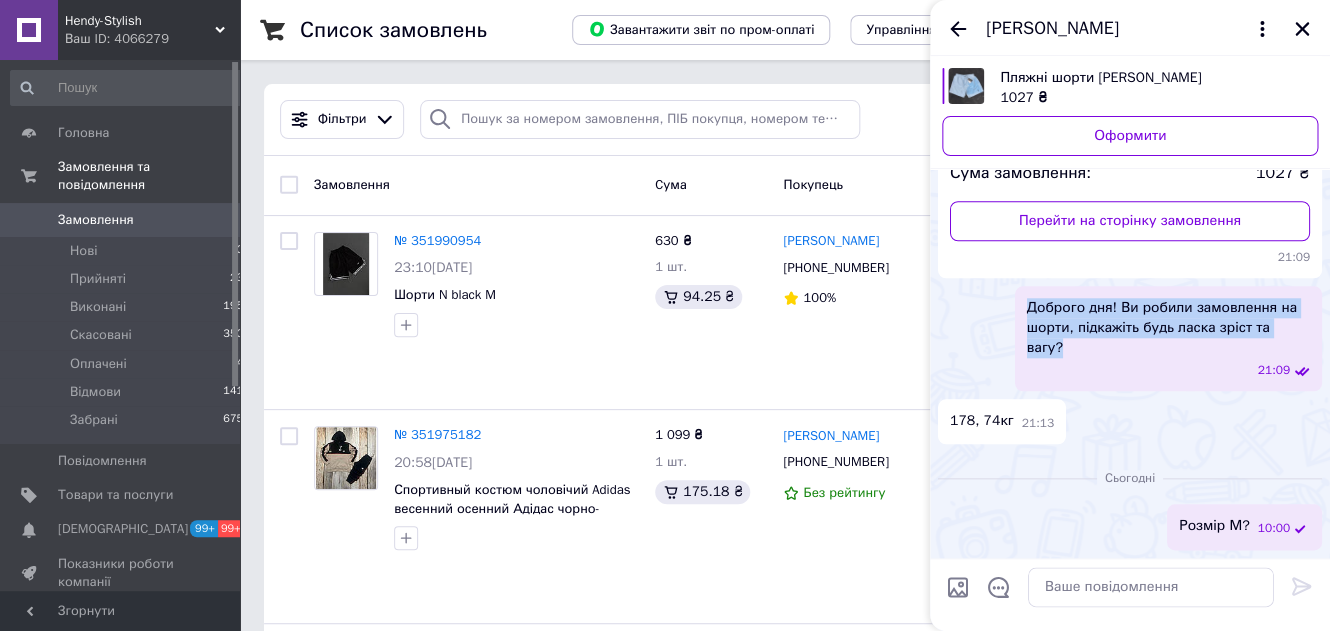 drag, startPoint x: 1073, startPoint y: 347, endPoint x: 1016, endPoint y: 308, distance: 69.065186 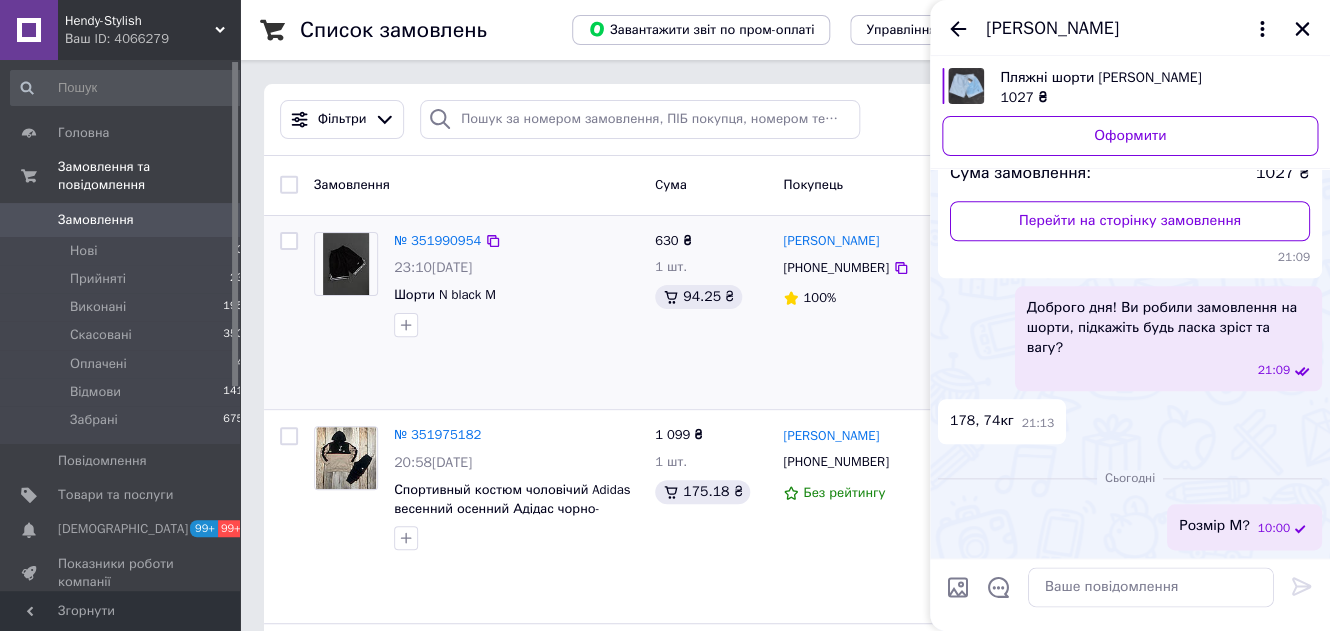 click on "№ 351990954" at bounding box center [437, 241] 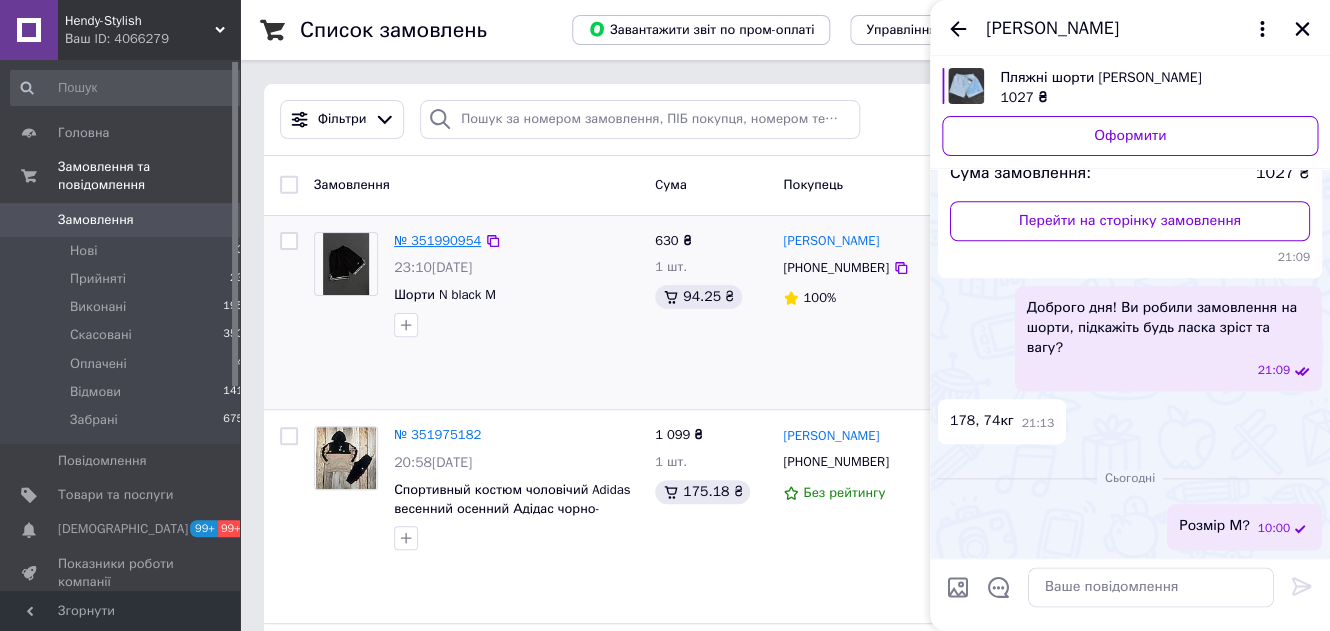 click on "№ 351990954" at bounding box center (437, 240) 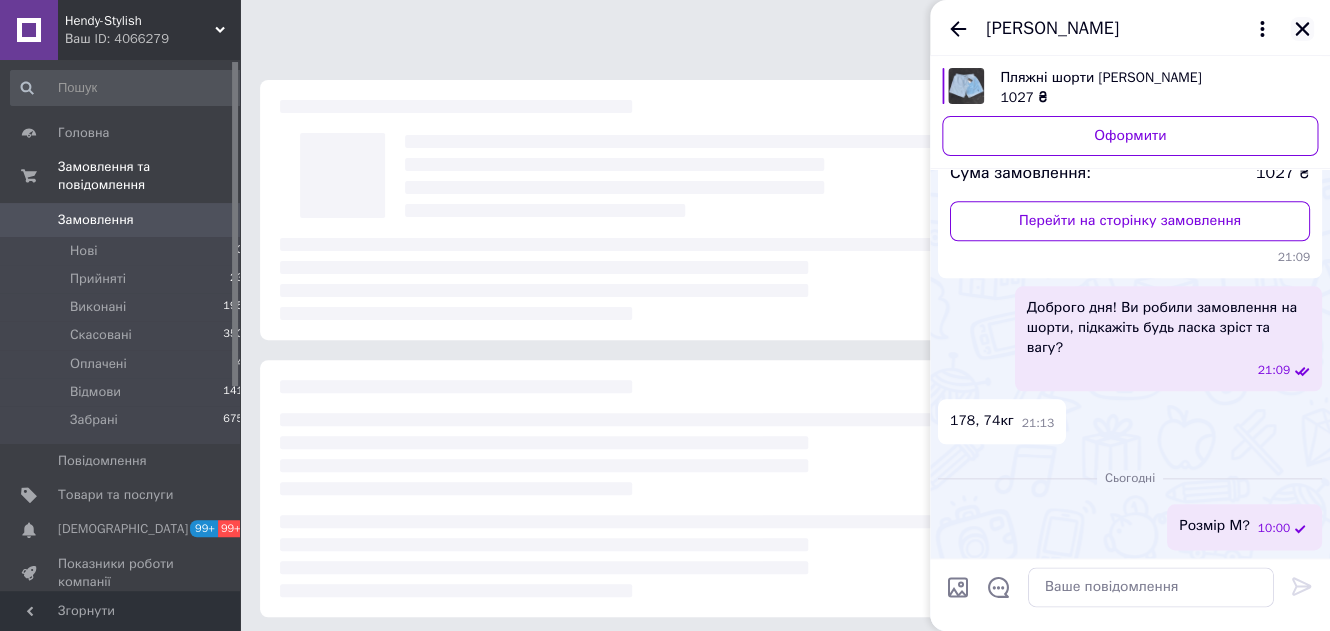click 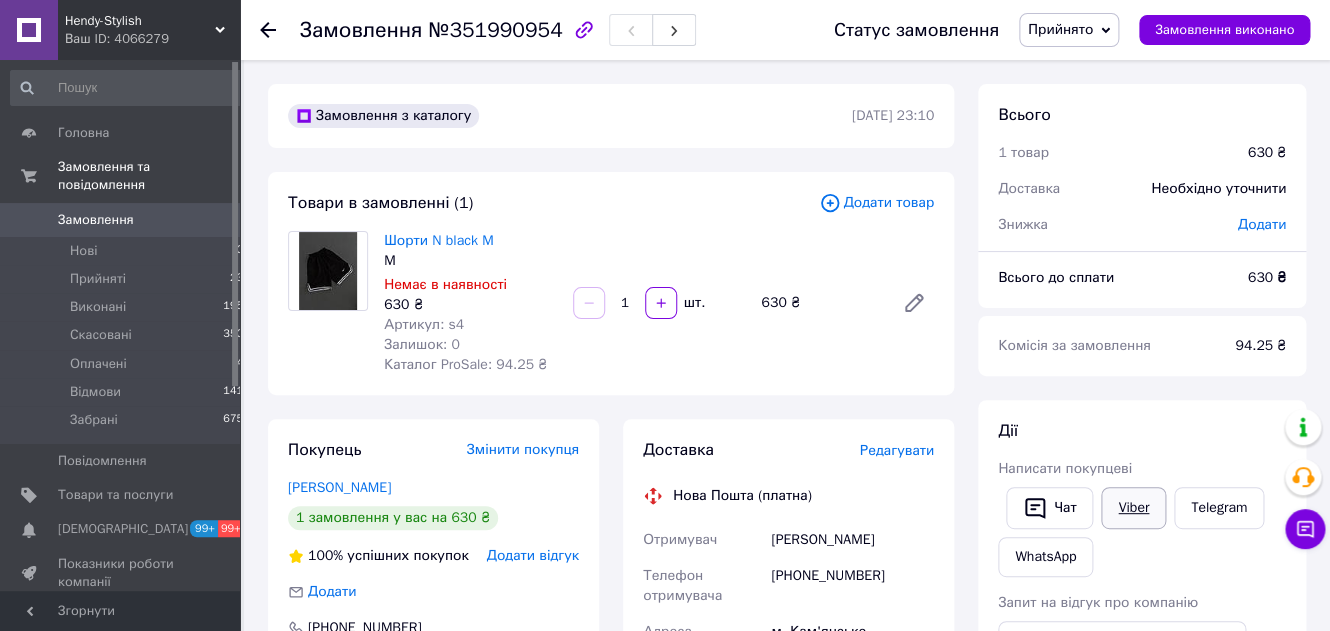 click on "Viber" at bounding box center [1133, 508] 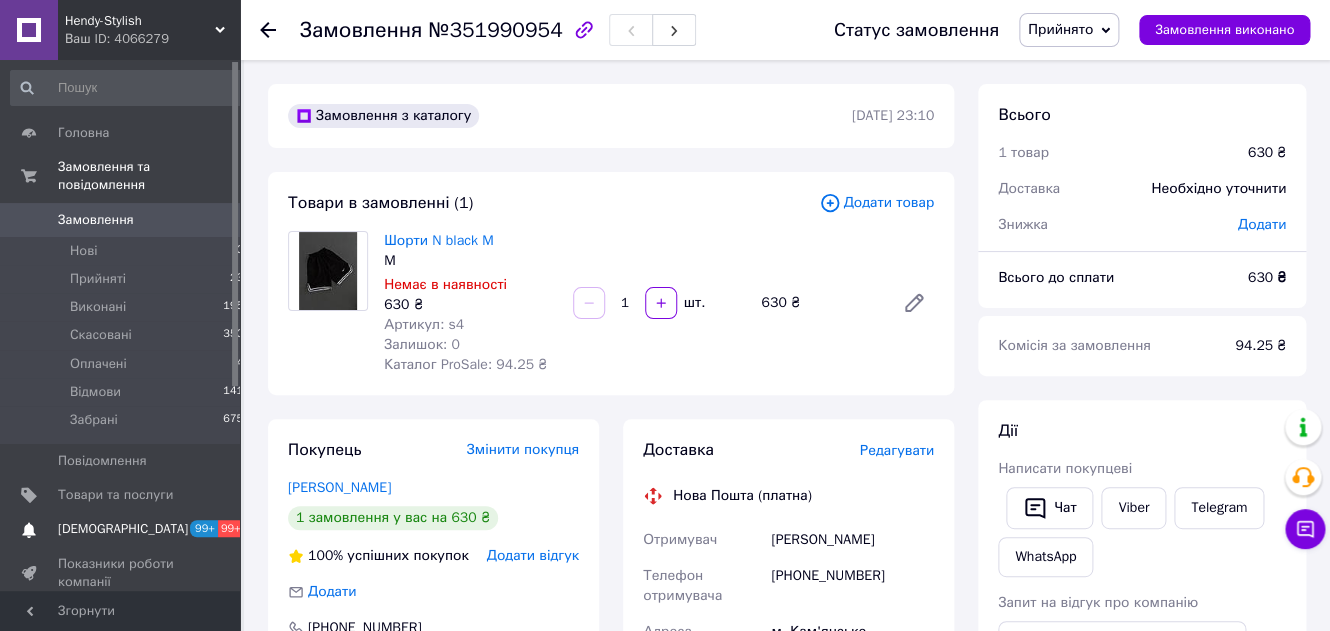 click on "[DEMOGRAPHIC_DATA]" at bounding box center (123, 529) 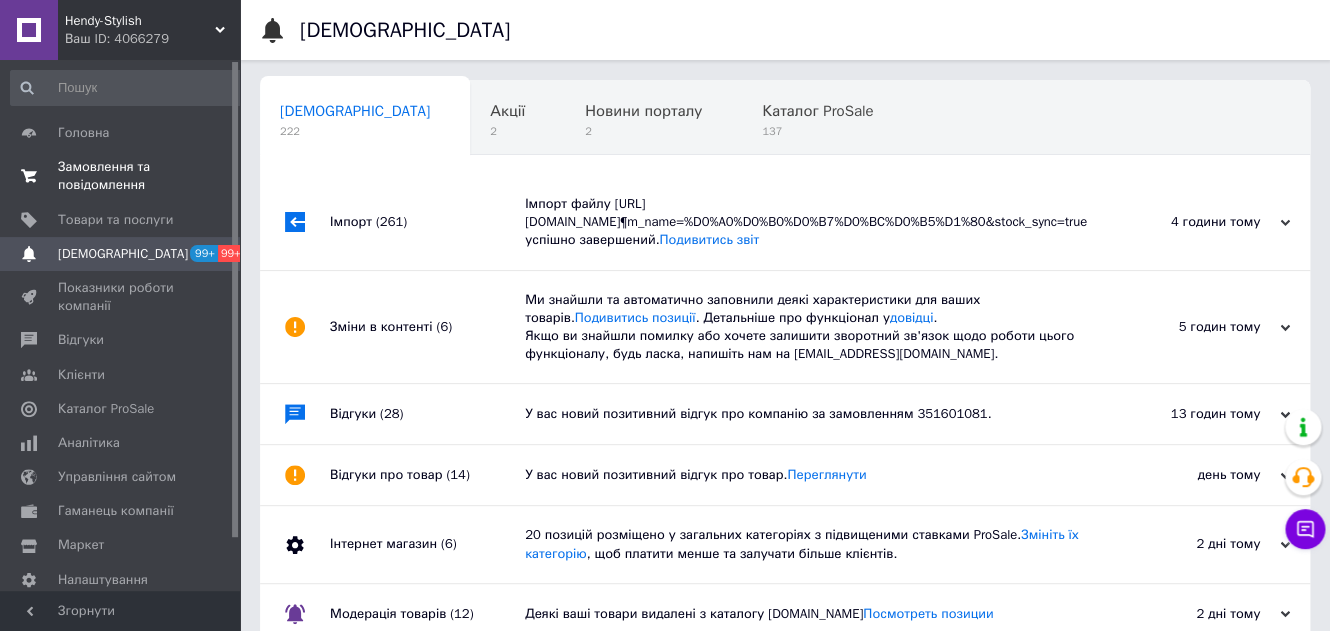click on "Замовлення та повідомлення" at bounding box center (121, 176) 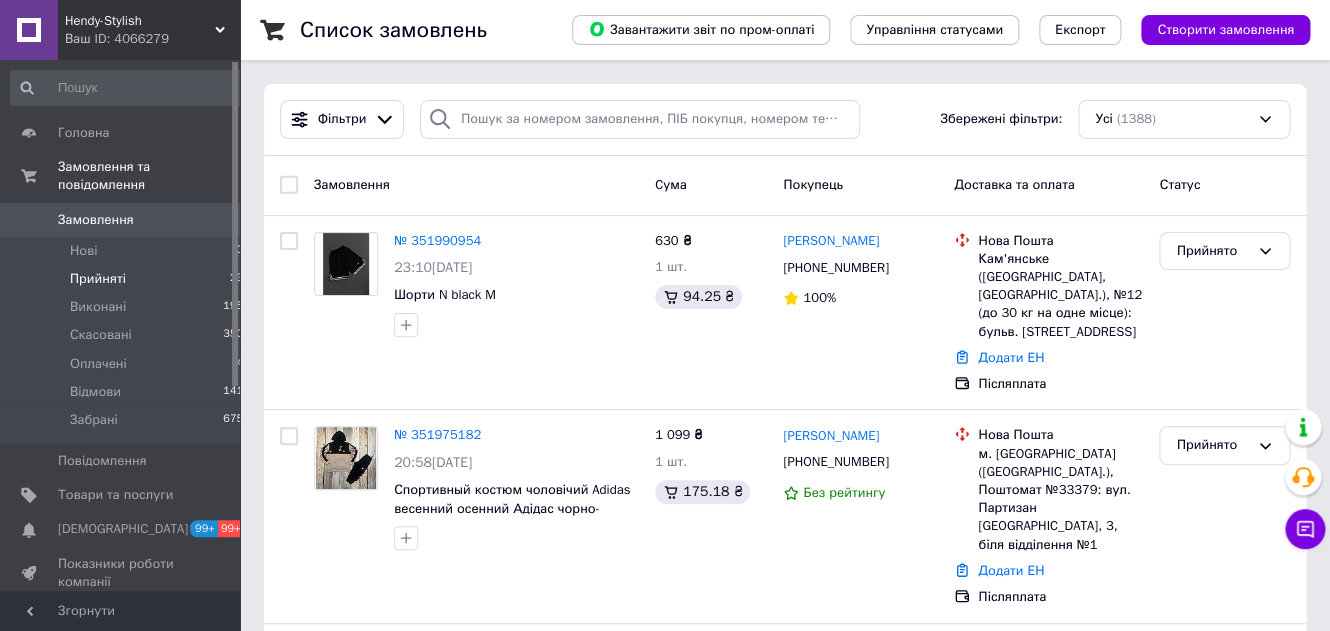 click on "Прийняті" at bounding box center (98, 279) 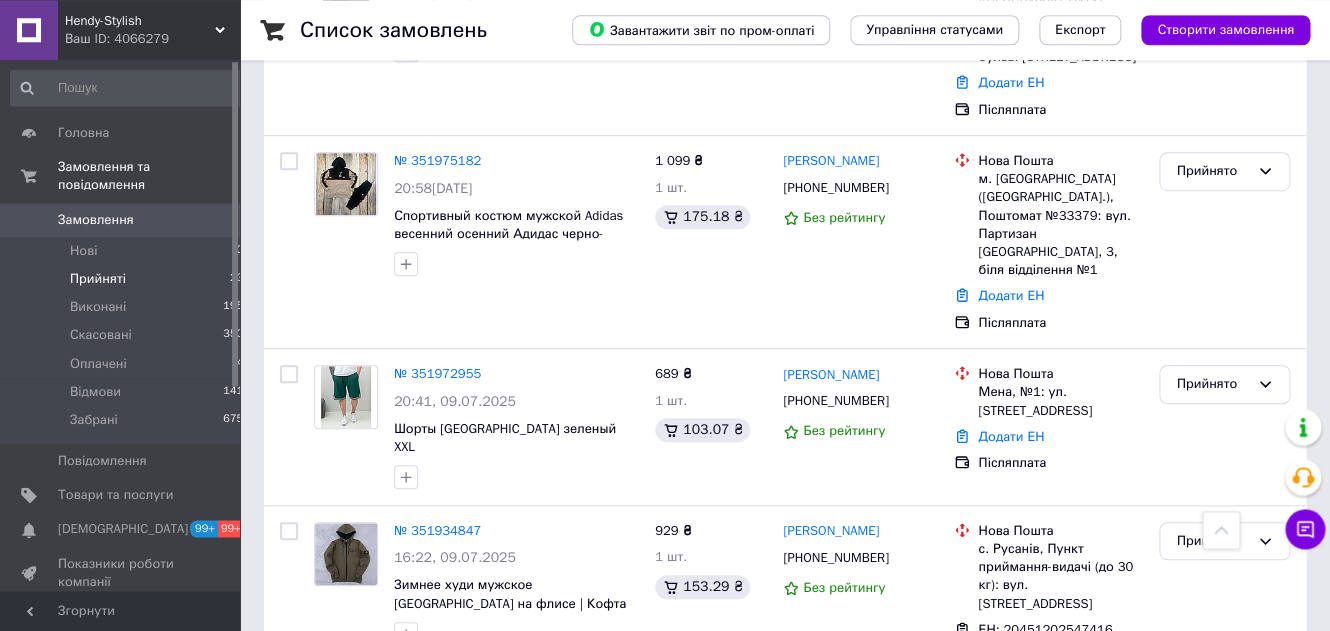 scroll, scrollTop: 471, scrollLeft: 0, axis: vertical 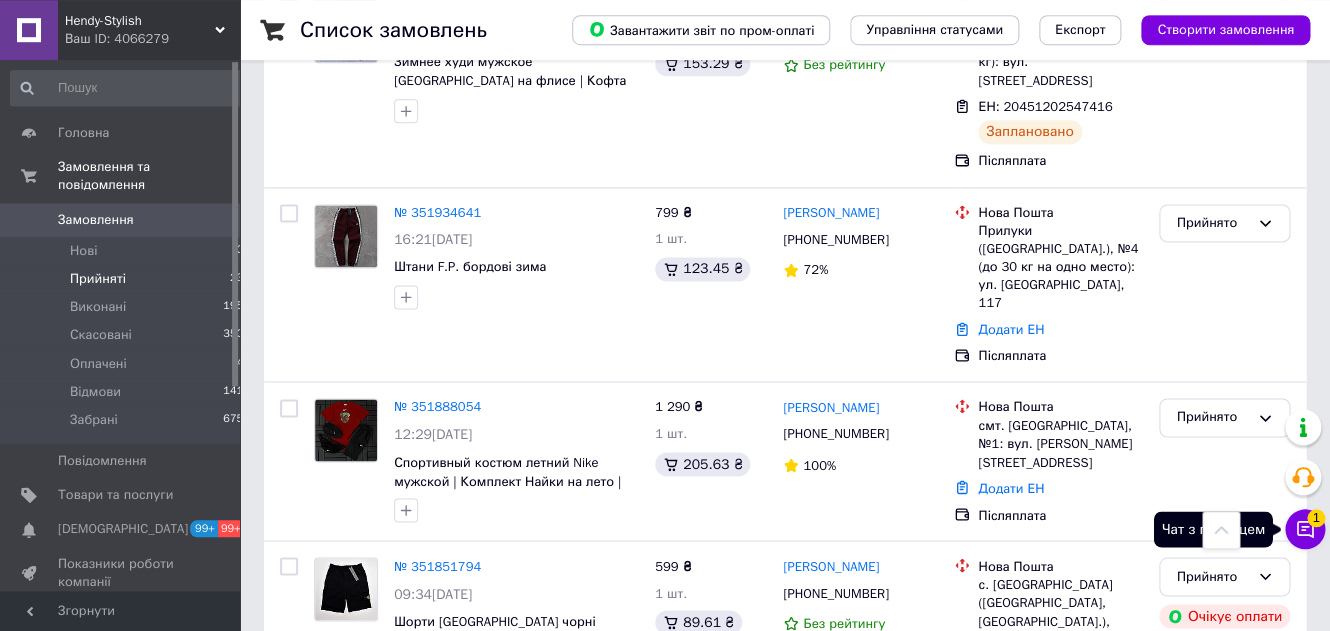 click on "Чат з покупцем 1" at bounding box center (1305, 529) 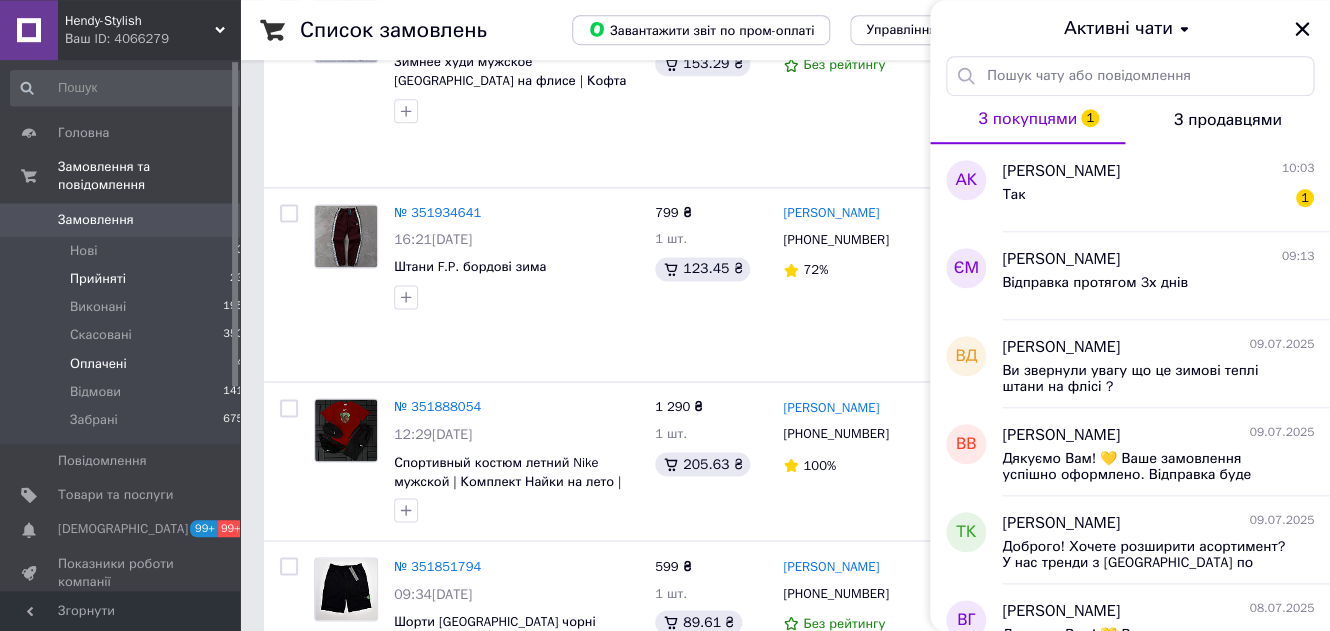 click on "Оплачені 4" at bounding box center [127, 364] 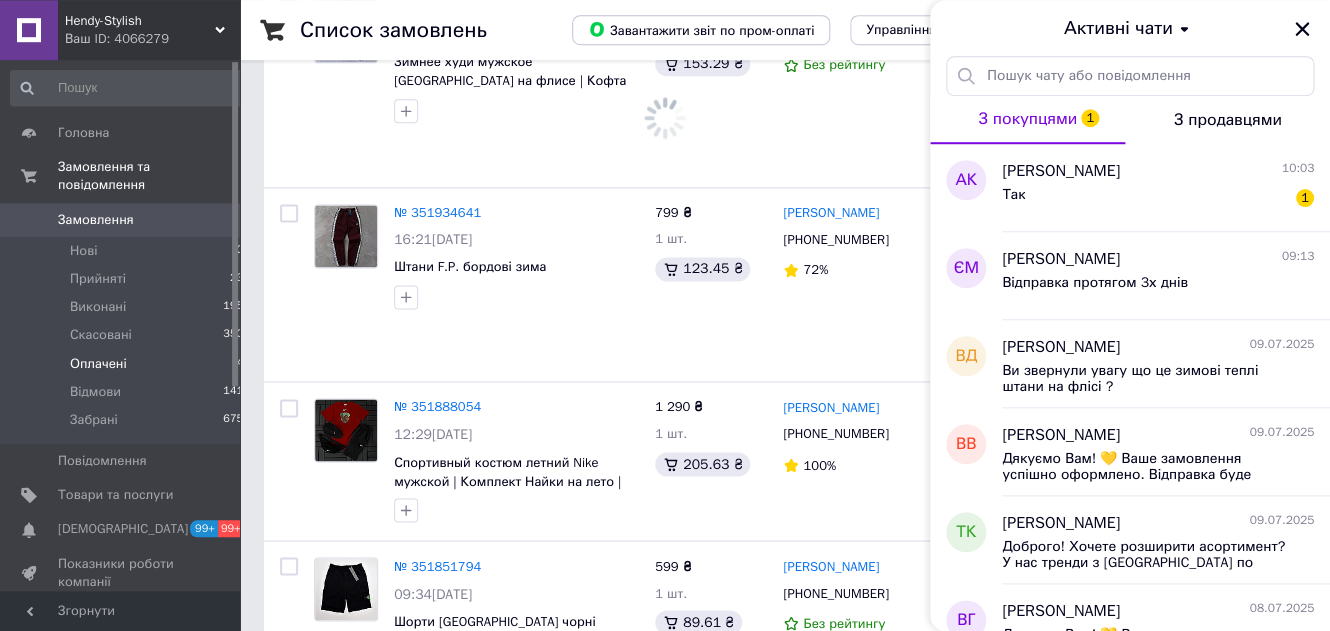 scroll, scrollTop: 0, scrollLeft: 0, axis: both 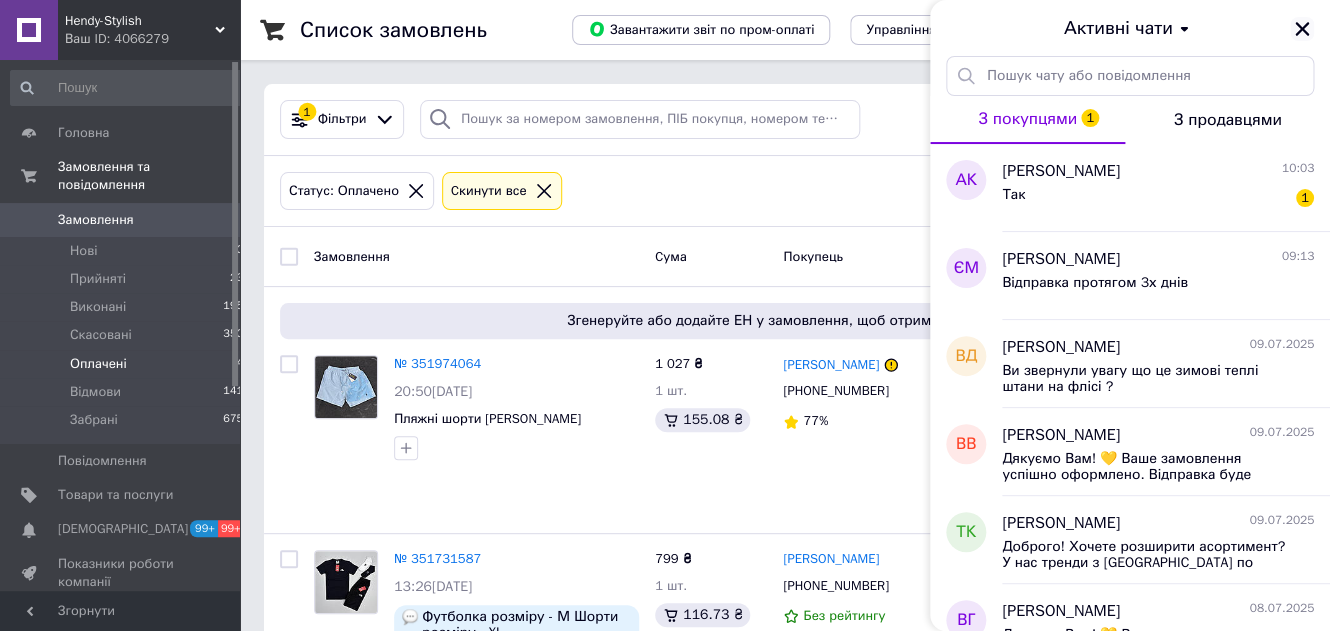 click 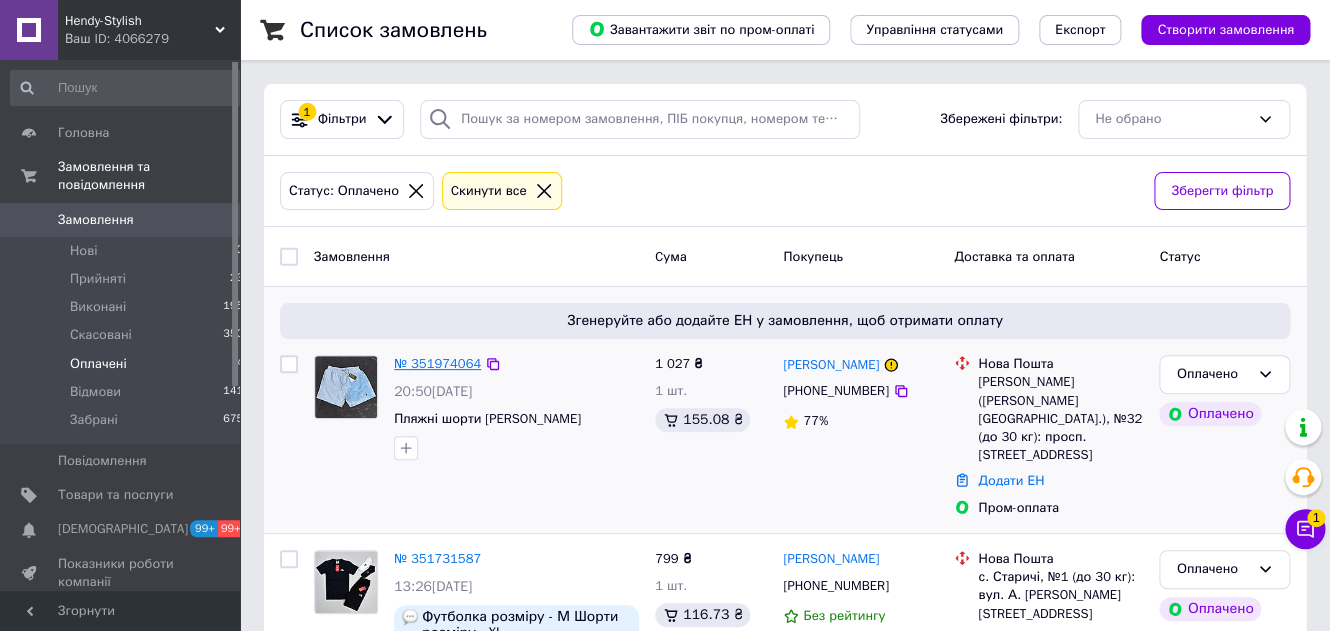 click on "№ 351974064" at bounding box center (437, 363) 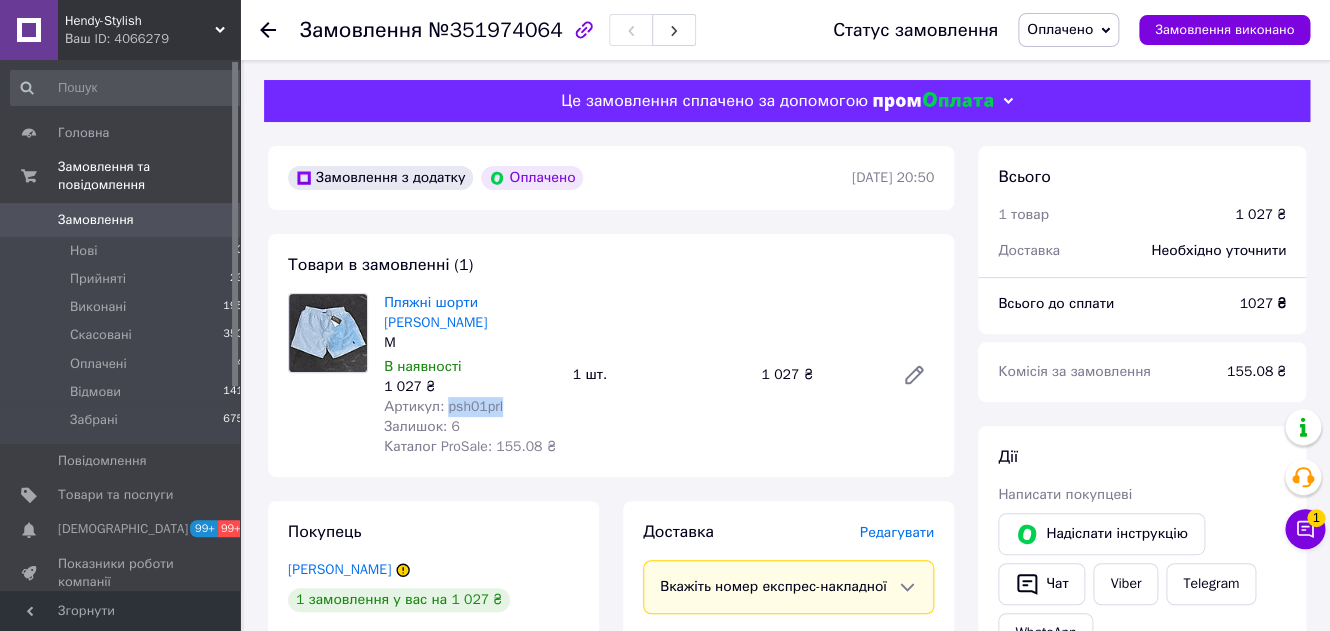 drag, startPoint x: 513, startPoint y: 409, endPoint x: 447, endPoint y: 412, distance: 66.068146 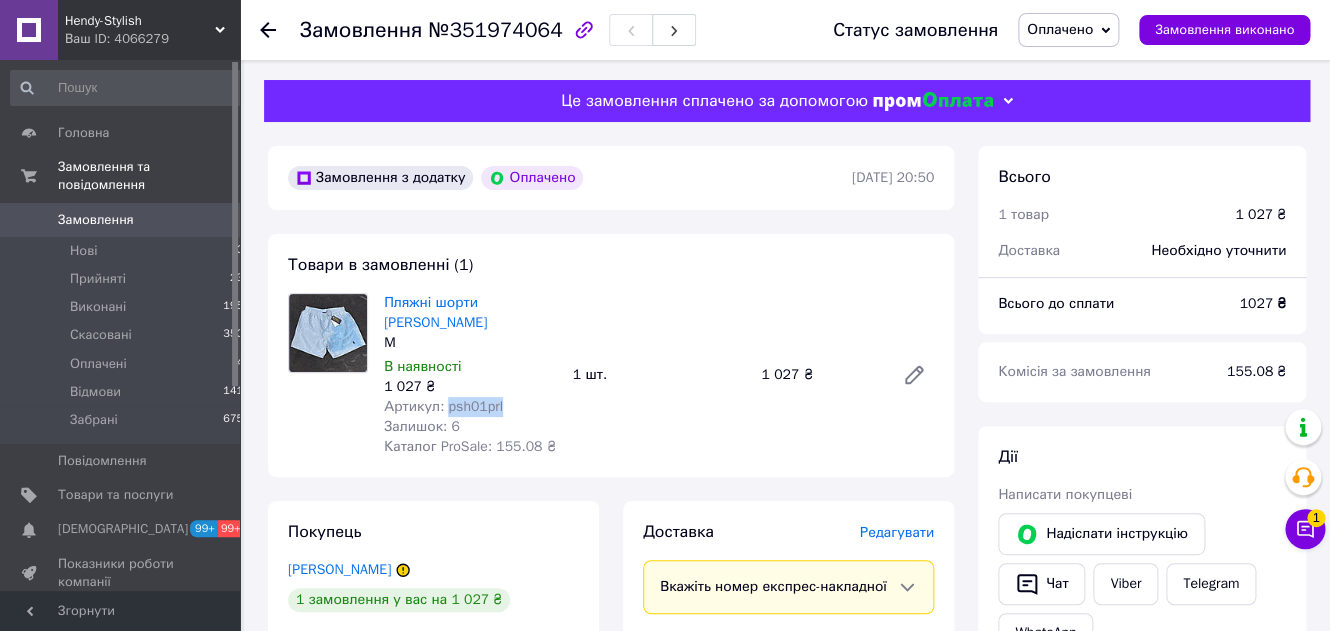 click on "Артикул: psh01prl" at bounding box center (470, 407) 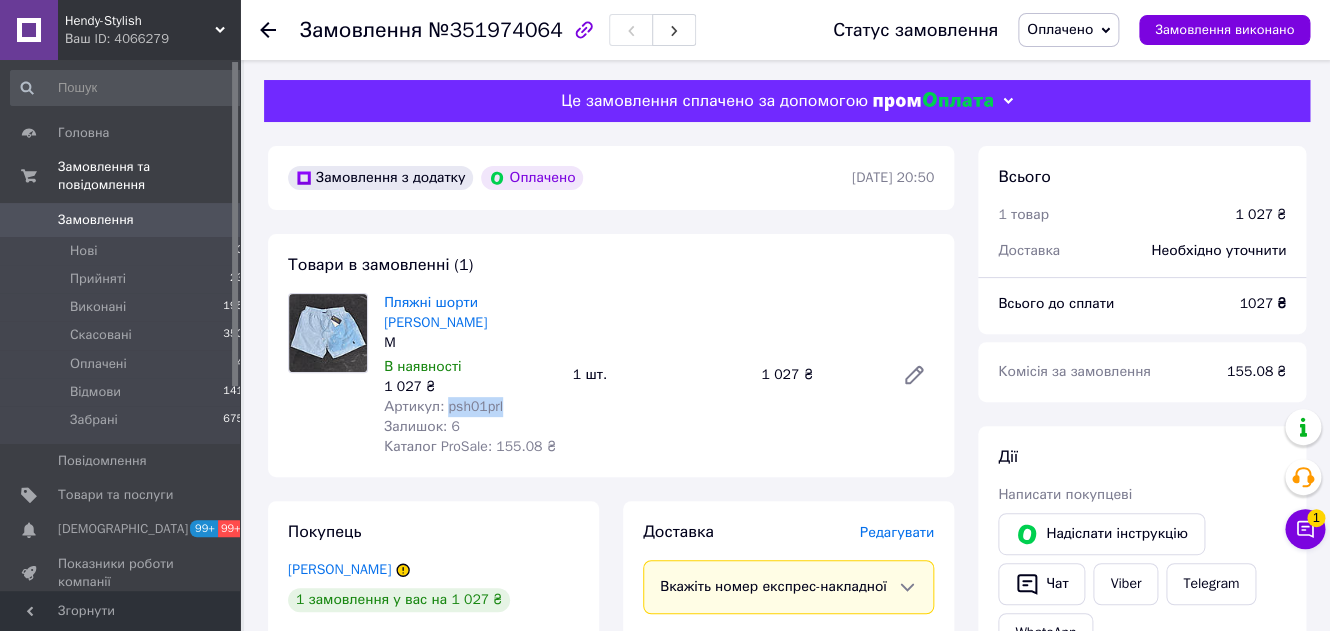 copy on "psh01prl" 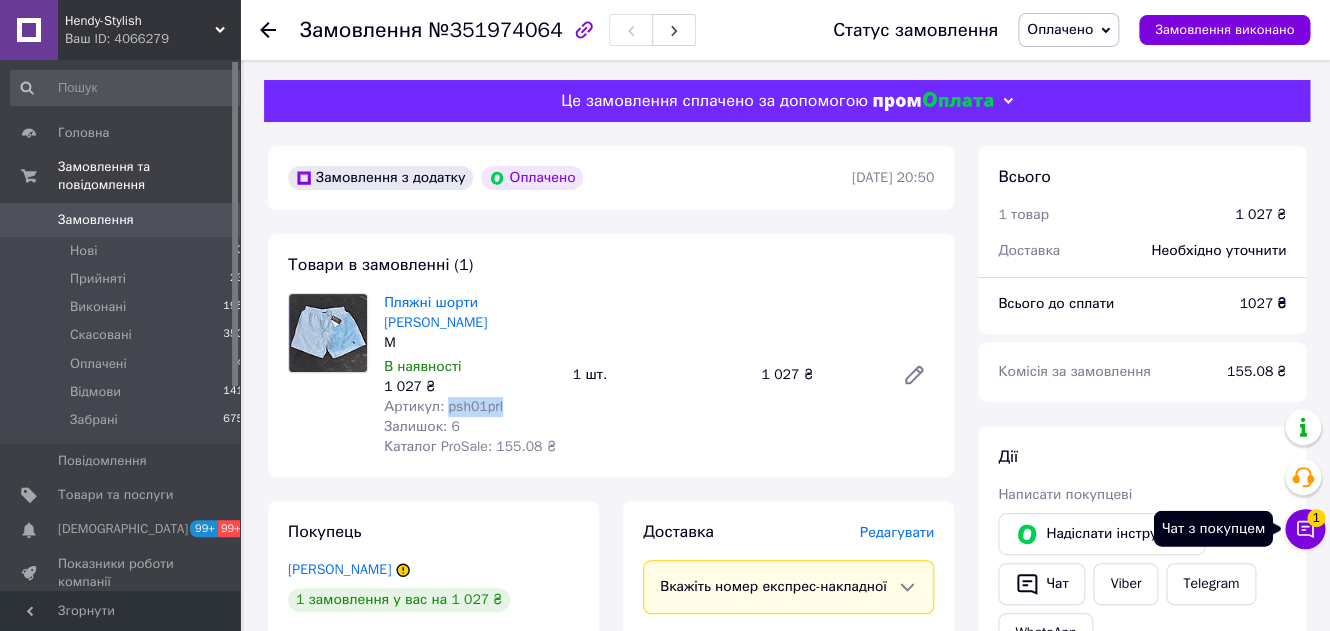 click on "Чат з покупцем 1" at bounding box center (1305, 529) 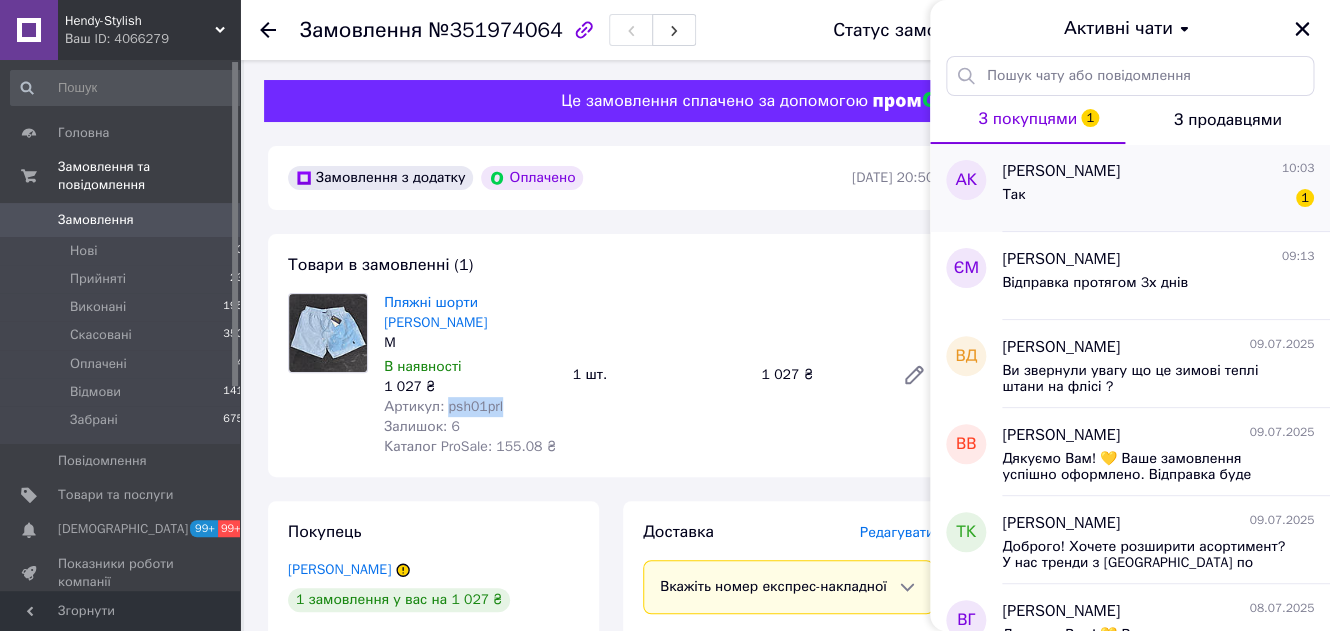 click on "Так 1" at bounding box center [1158, 199] 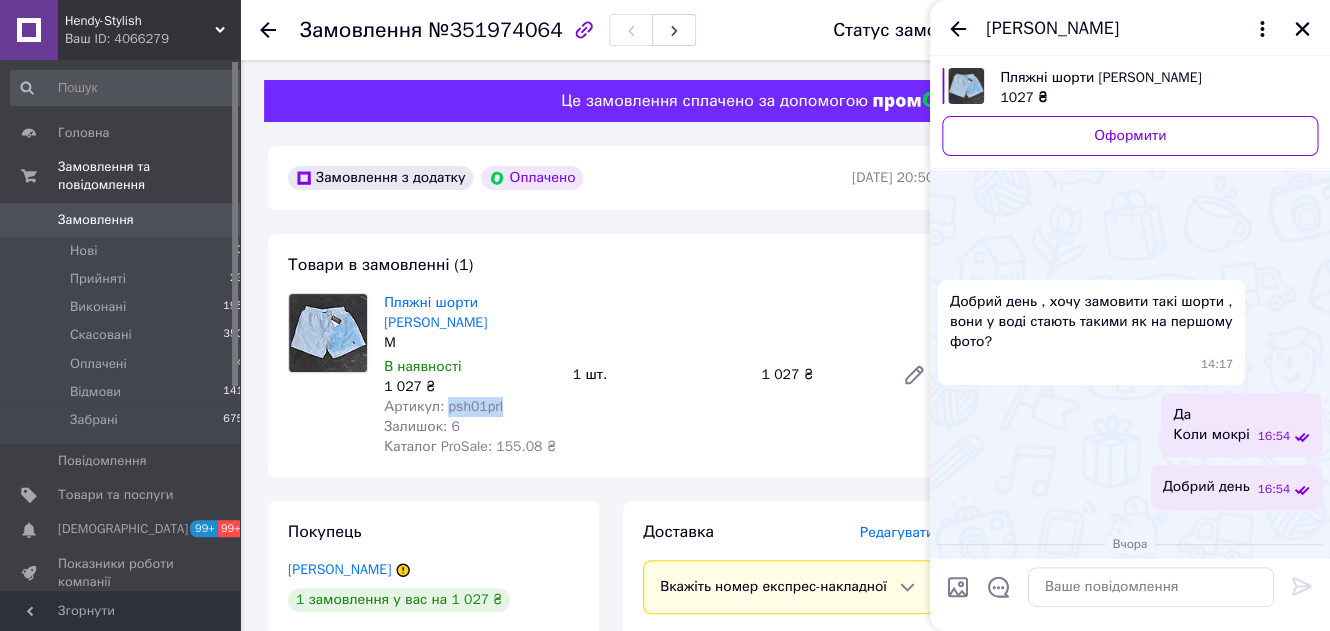 scroll, scrollTop: 677, scrollLeft: 0, axis: vertical 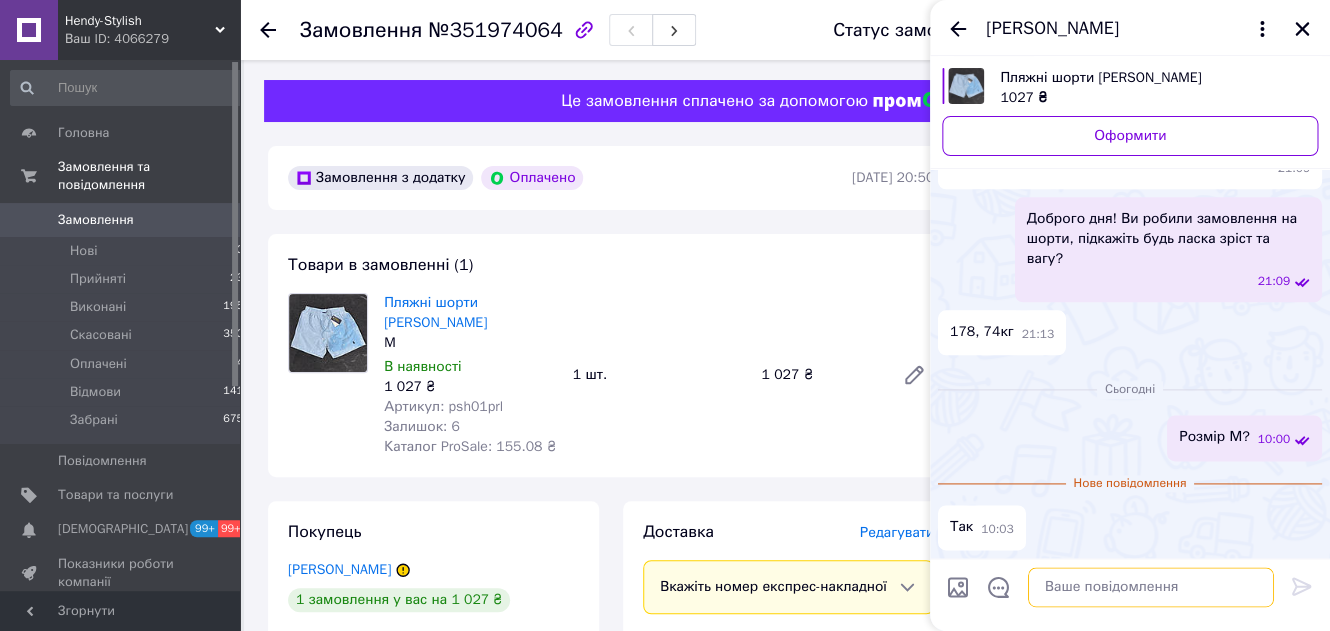 paste on "Дякуємо Вам! 💛
Ваше замовлення успішно оформлено.
Відправка буде здійснена протягом 3-х робочих днів. Після відправлення Ви отримаєте SMS із номером накладної 📦
‼️ Увага! При отриманні замовлення на Новій пошті обов’язково перевіряйте товар.
У разі виявлення пошкоджень або виробничого браку — відмовляйтесь від посилки на місці." 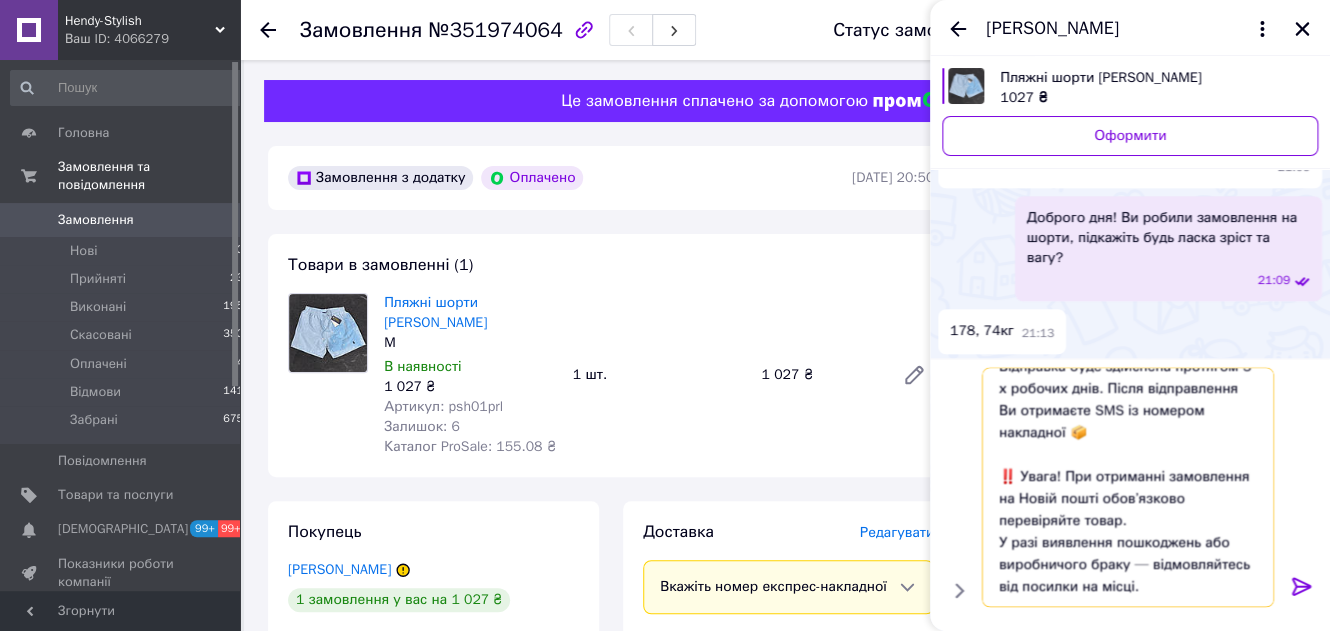 scroll, scrollTop: 108, scrollLeft: 0, axis: vertical 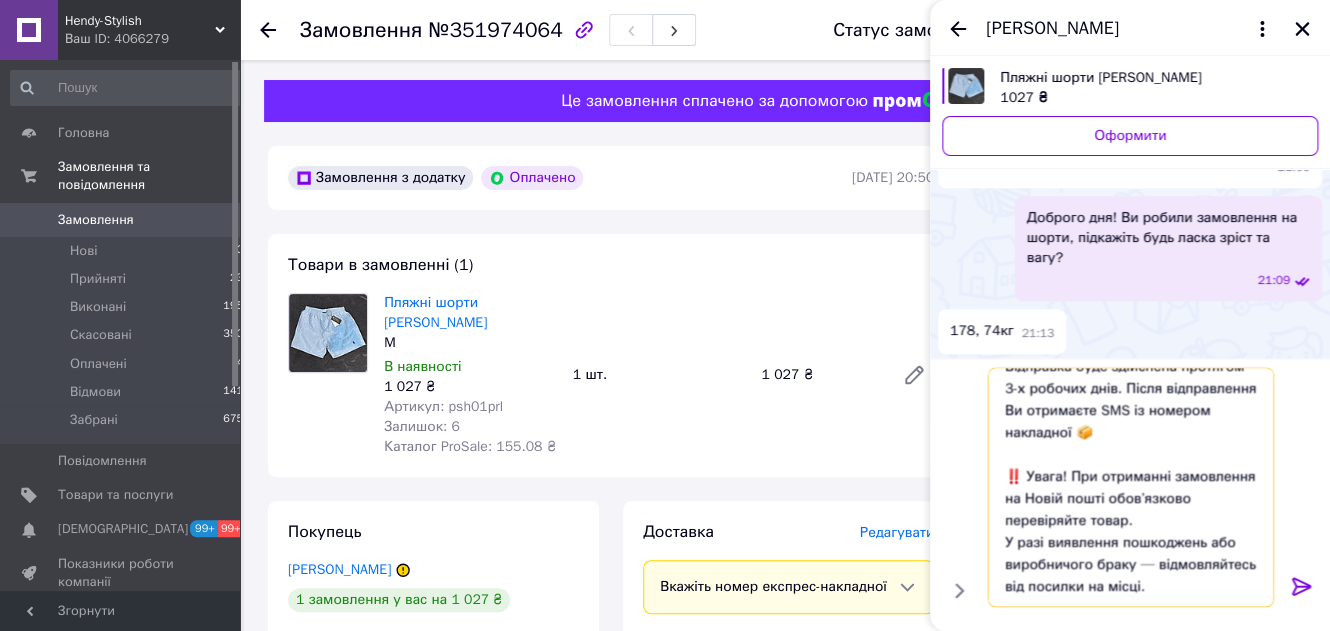 drag, startPoint x: 1050, startPoint y: 603, endPoint x: 1002, endPoint y: 541, distance: 78.40918 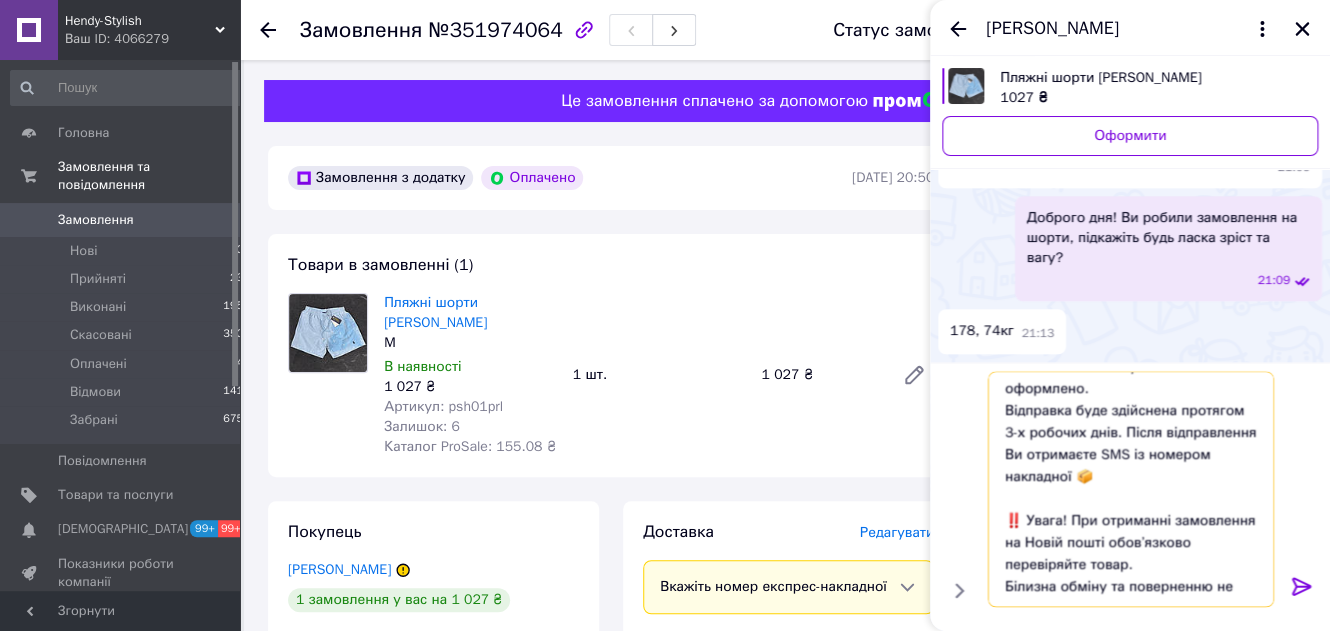 scroll, scrollTop: 80, scrollLeft: 0, axis: vertical 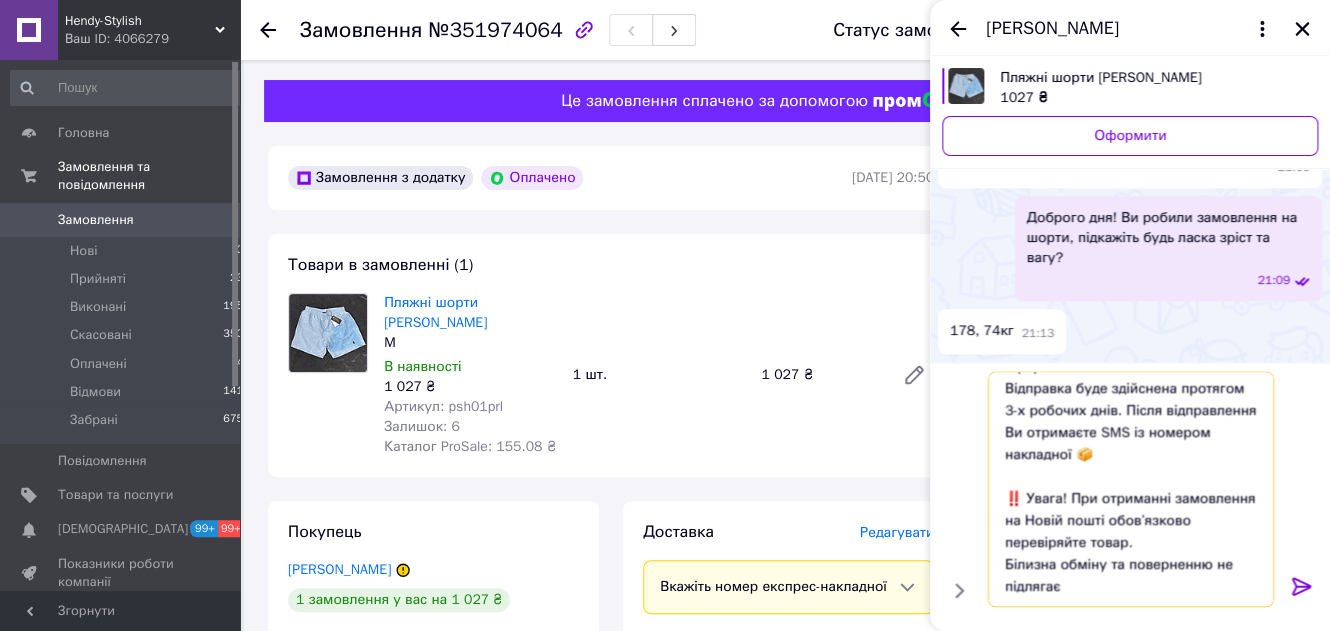 type on "Дякуємо Вам! 💛
Ваше замовлення успішно оформлено.
Відправка буде здійснена протягом 3-х робочих днів. Після відправлення Ви отримаєте SMS із номером накладної 📦
‼️ Увага! При отриманні замовлення на Новій пошті обов’язково перевіряйте товар.
Білизна обміну та поверненню не підлягає" 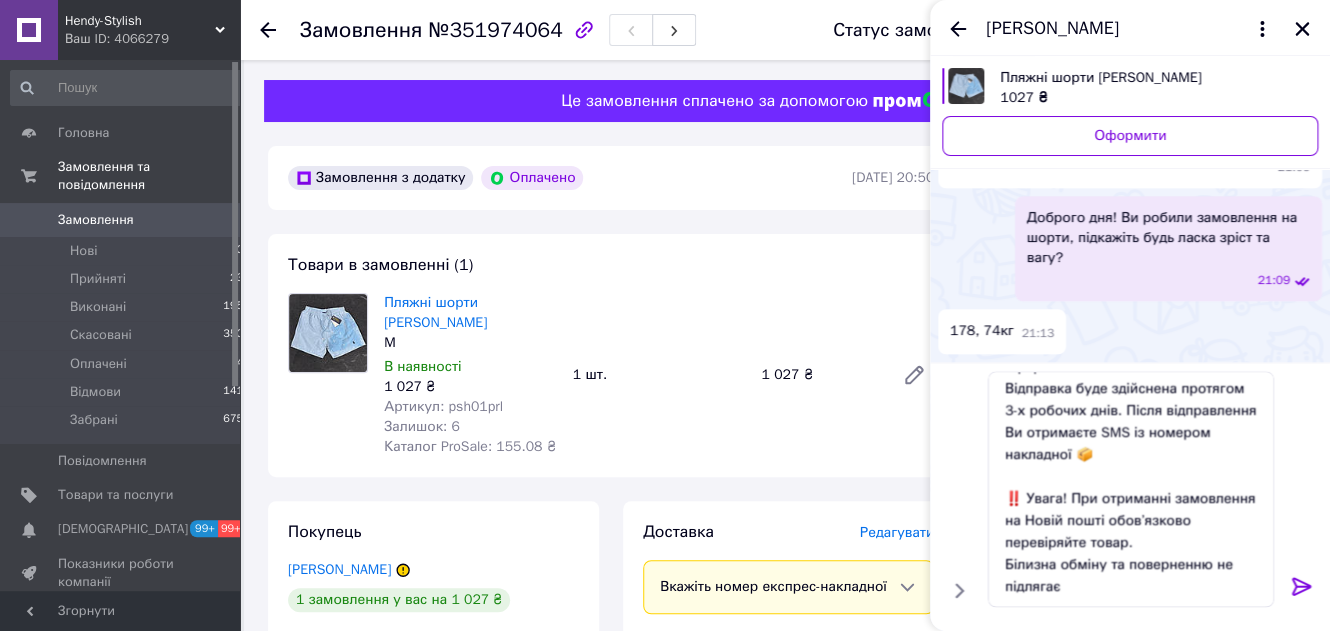 click 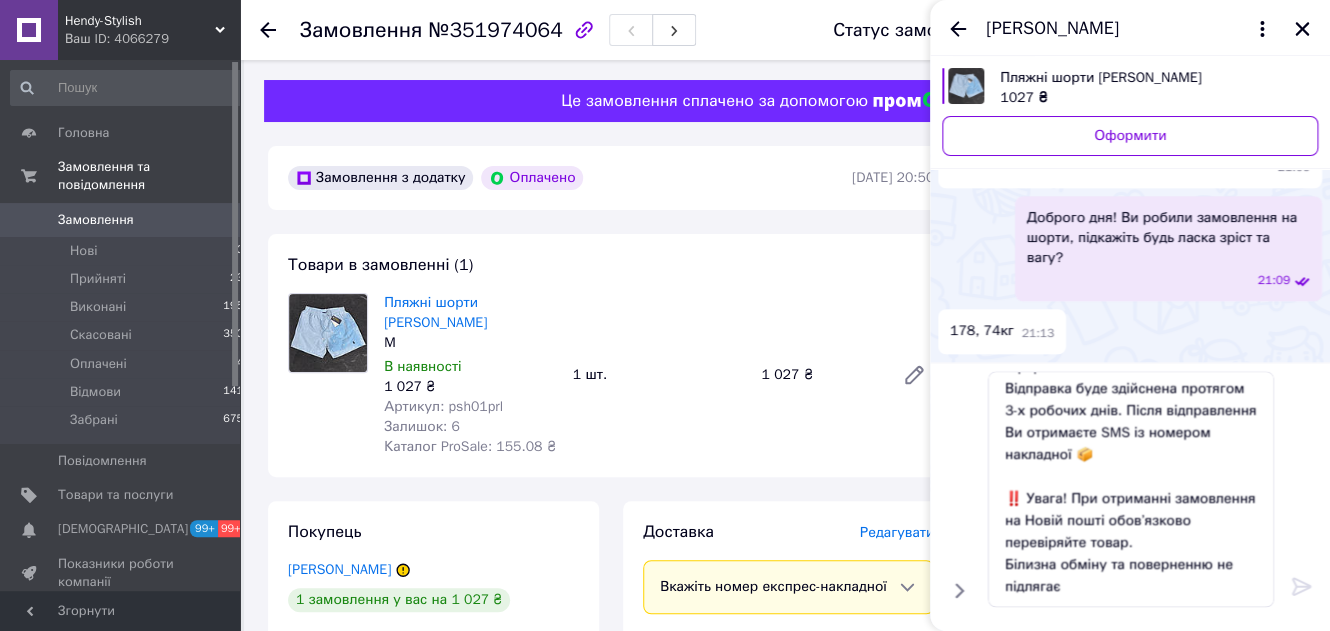 type 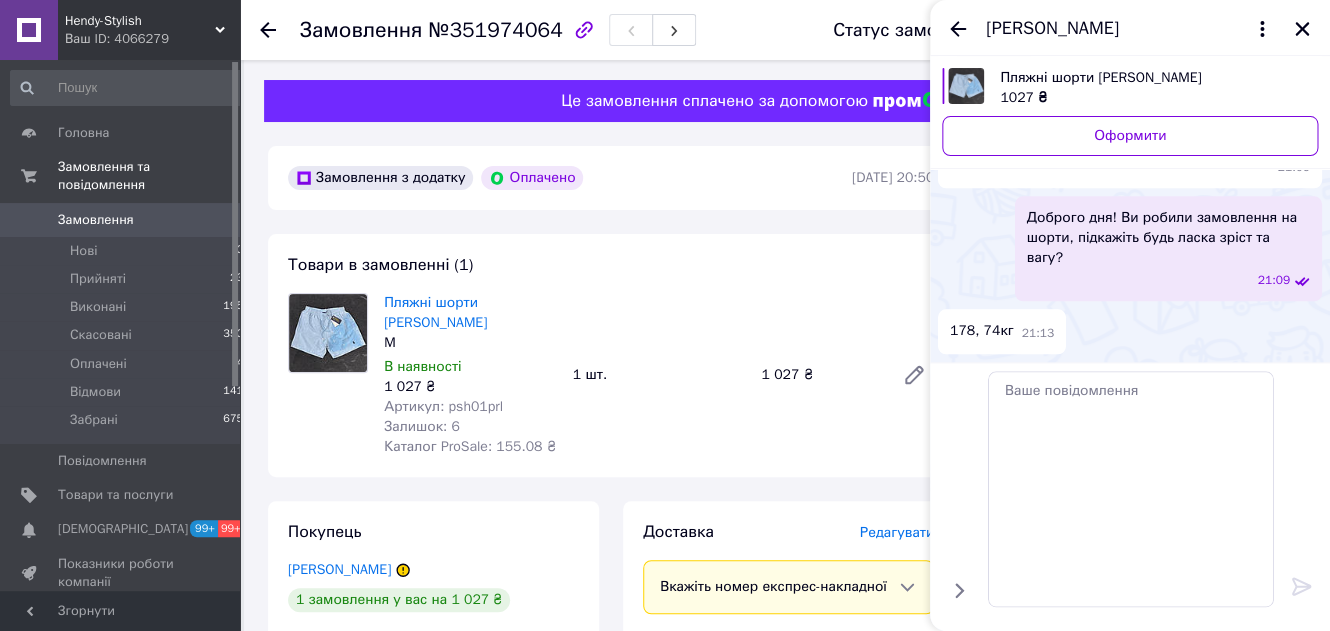 scroll, scrollTop: 0, scrollLeft: 0, axis: both 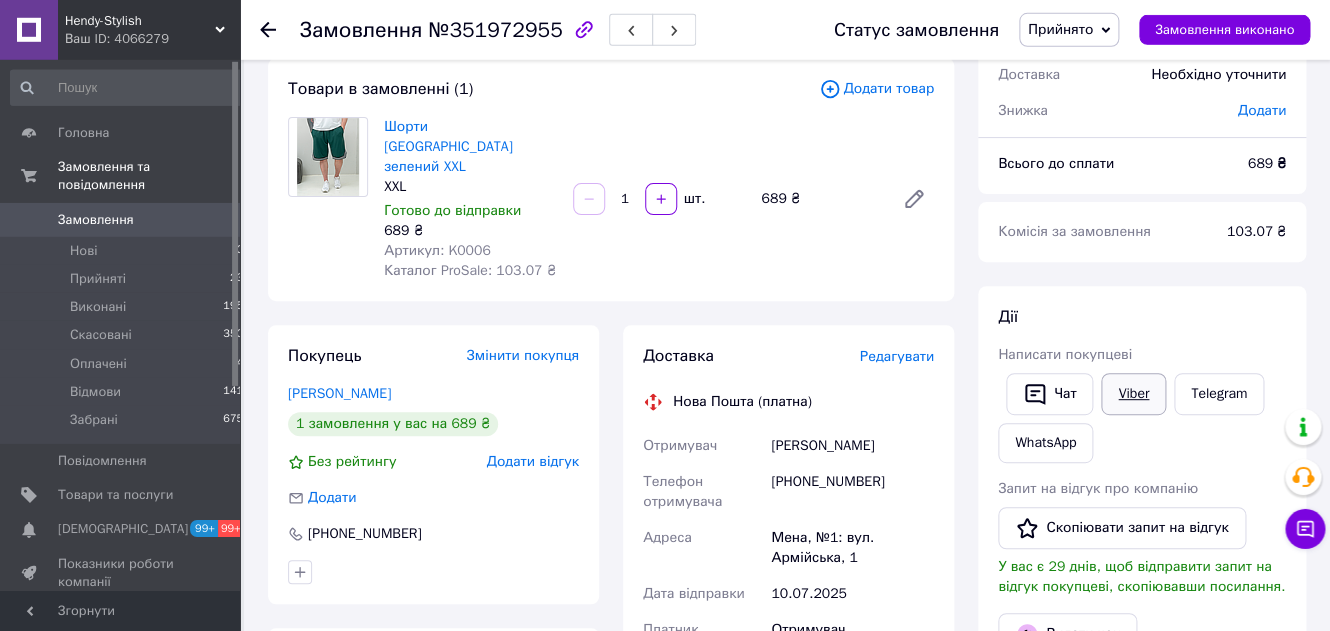 click on "Viber" at bounding box center (1133, 394) 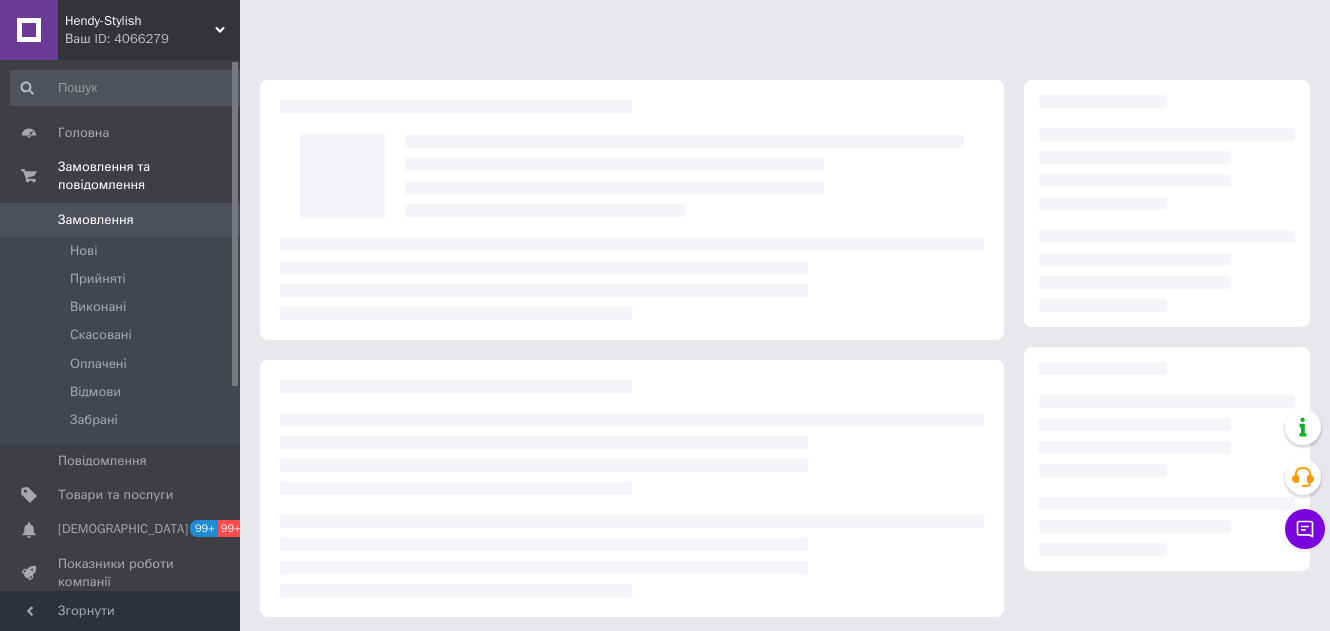 scroll, scrollTop: 0, scrollLeft: 0, axis: both 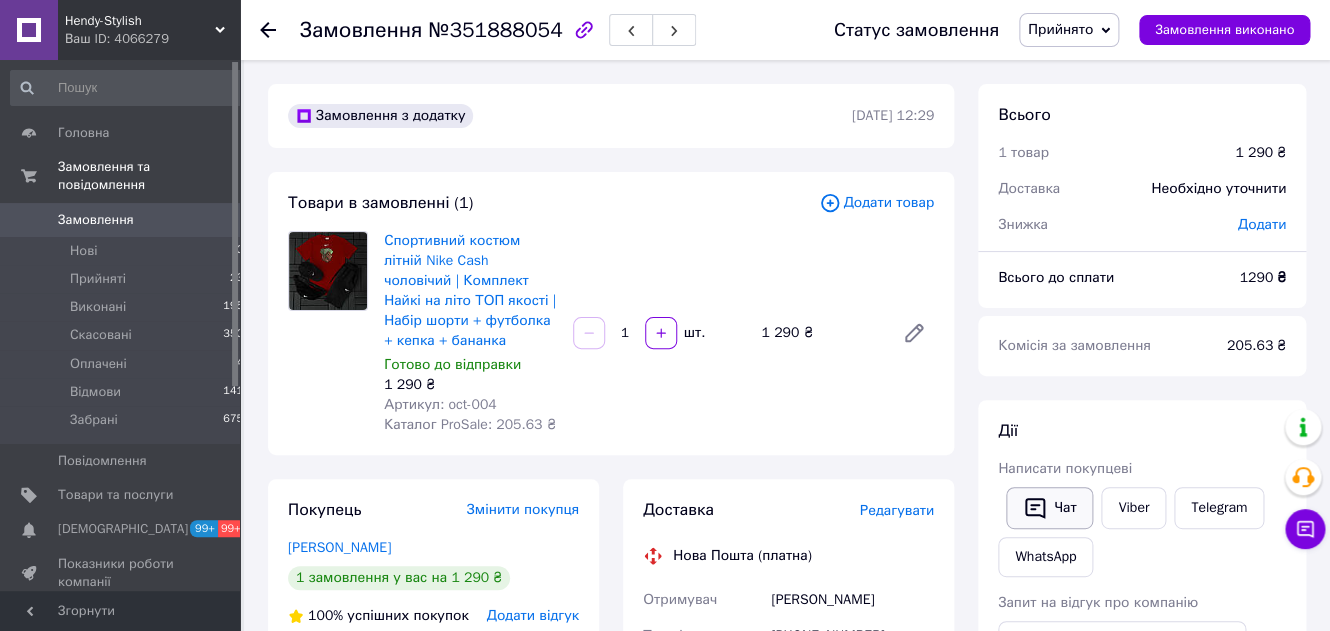 click 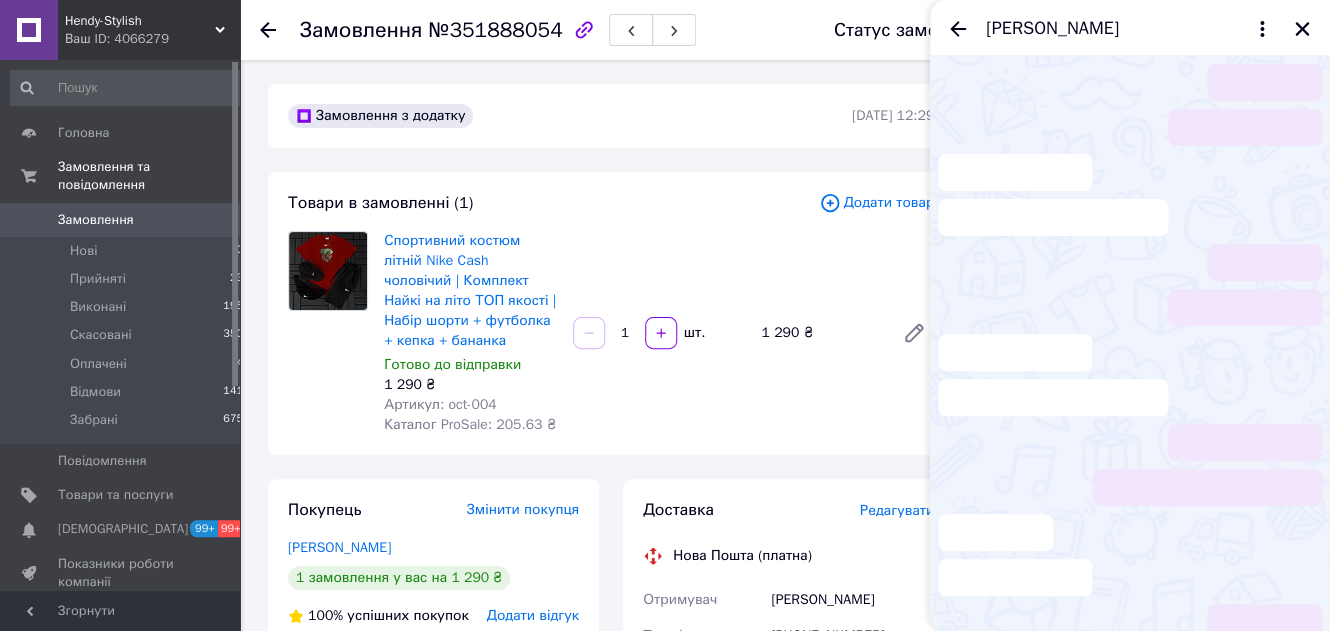 scroll, scrollTop: 109, scrollLeft: 0, axis: vertical 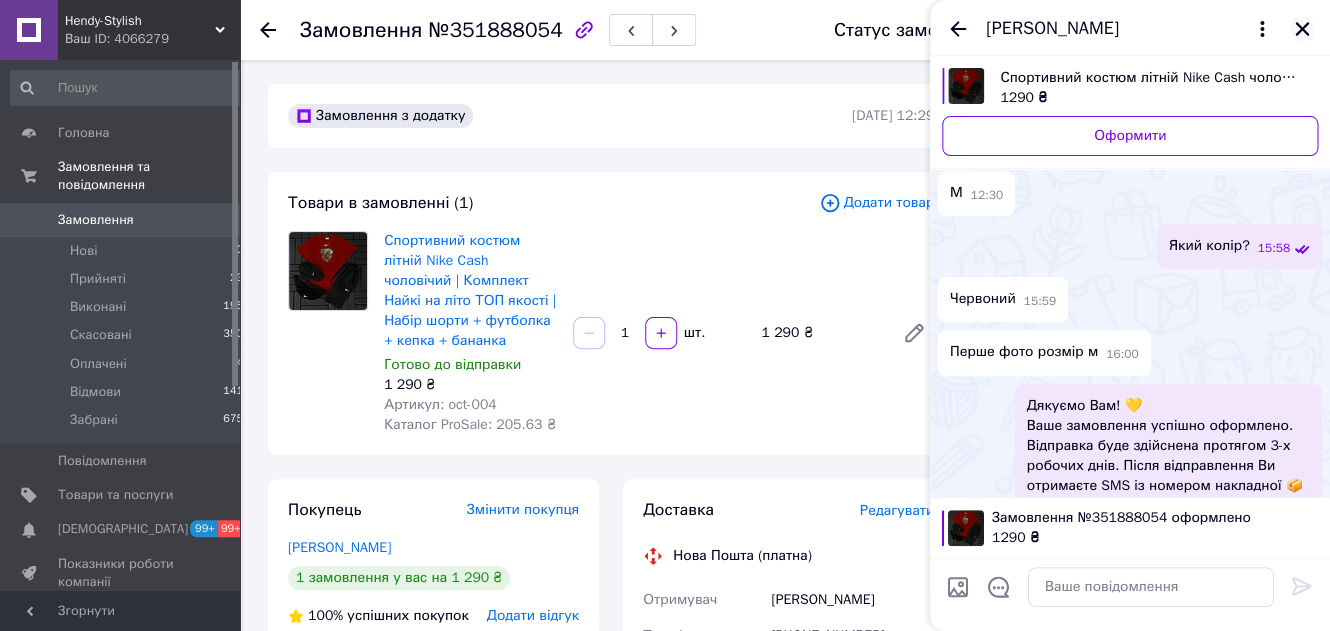 click 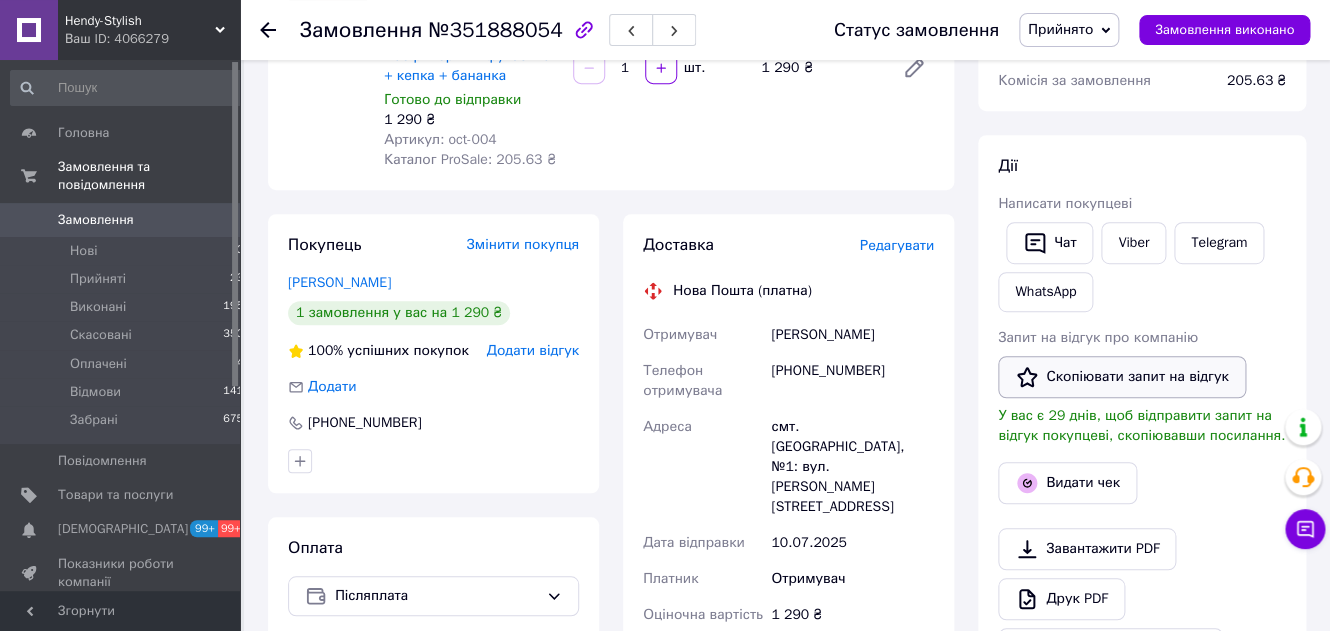 scroll, scrollTop: 278, scrollLeft: 0, axis: vertical 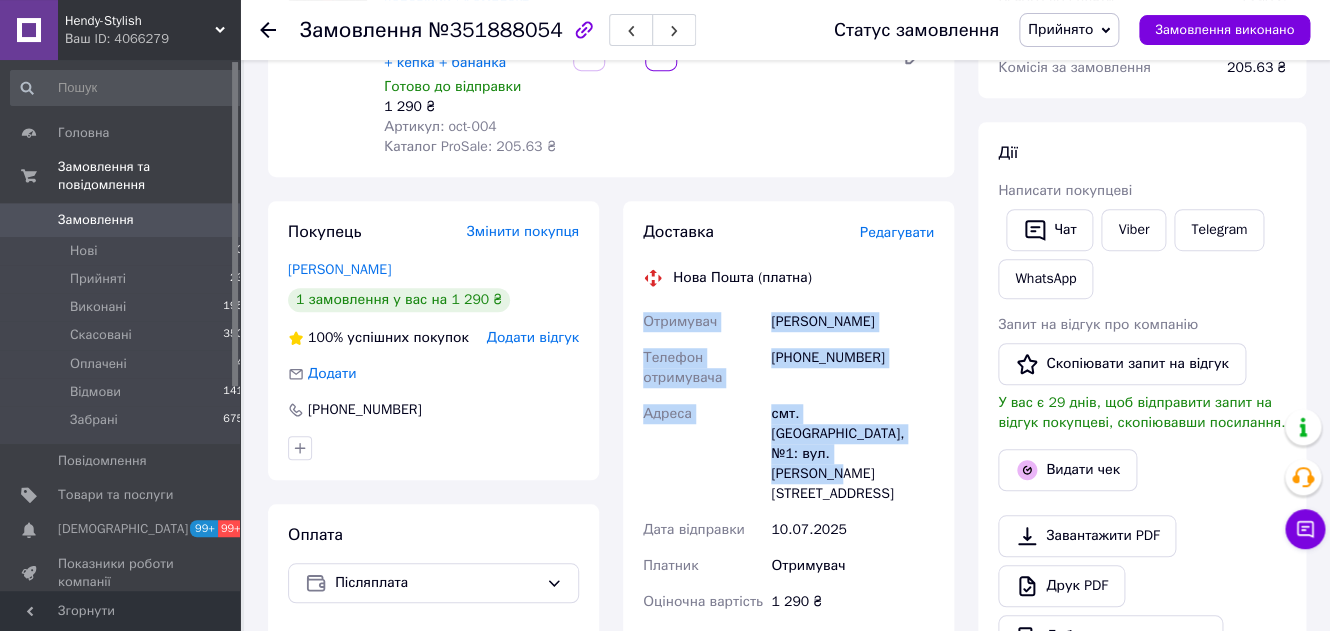 drag, startPoint x: 926, startPoint y: 460, endPoint x: 615, endPoint y: 340, distance: 333.34818 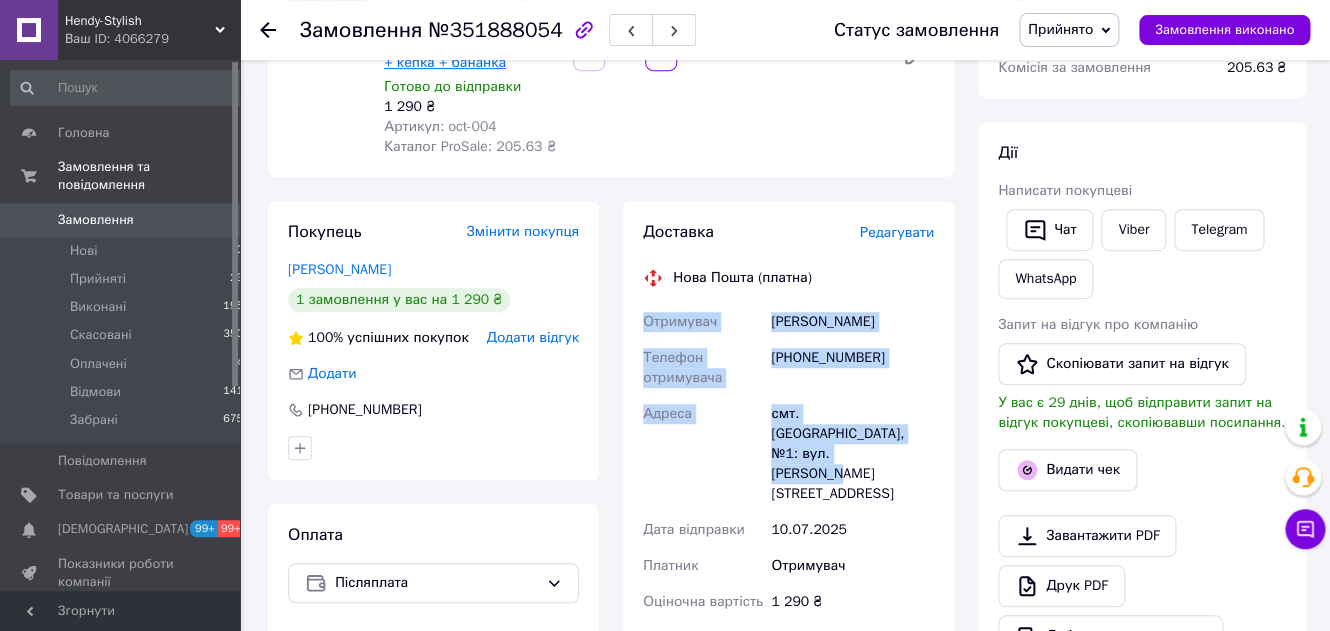 click on "Спортивний костюм літній Nike Cash чоловічий  | Комплект Найкі на літо ТОП якості | Набір шорти + футболка + кепка + бананка" at bounding box center [470, 12] 